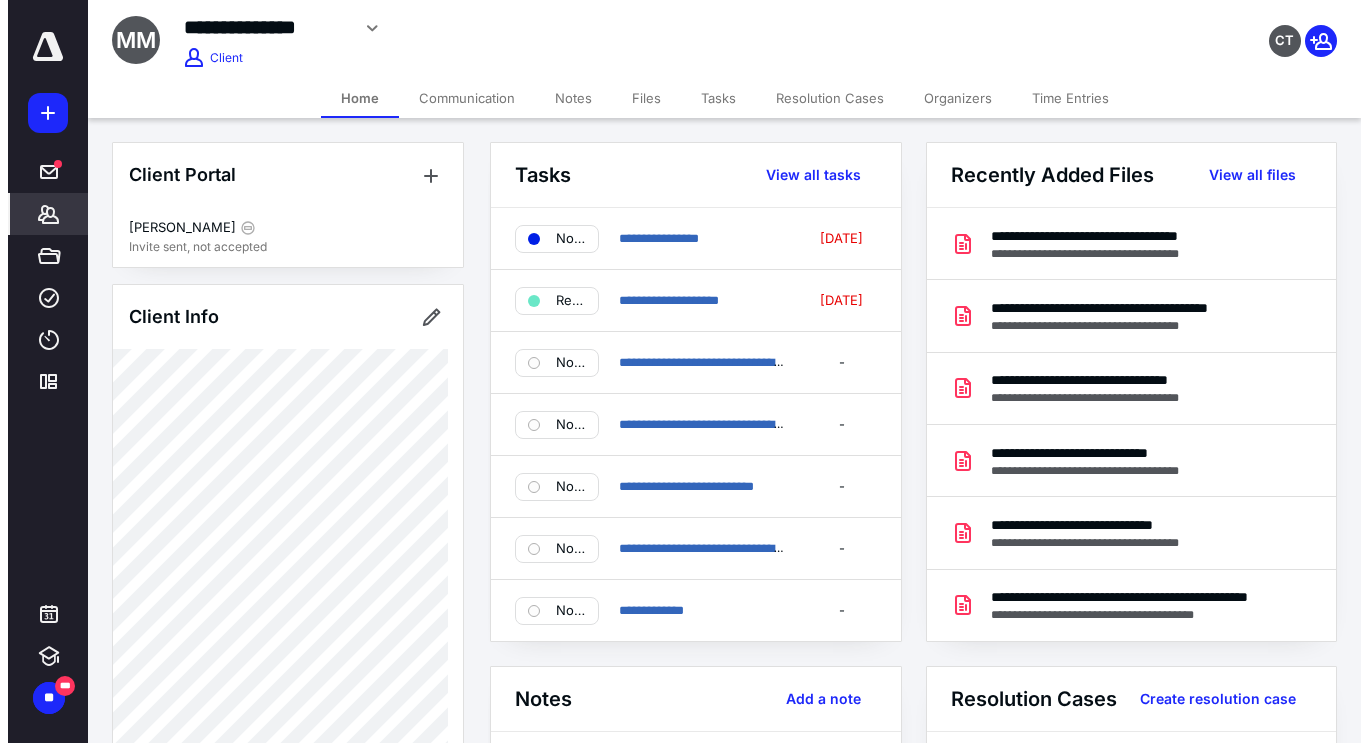 scroll, scrollTop: 0, scrollLeft: 0, axis: both 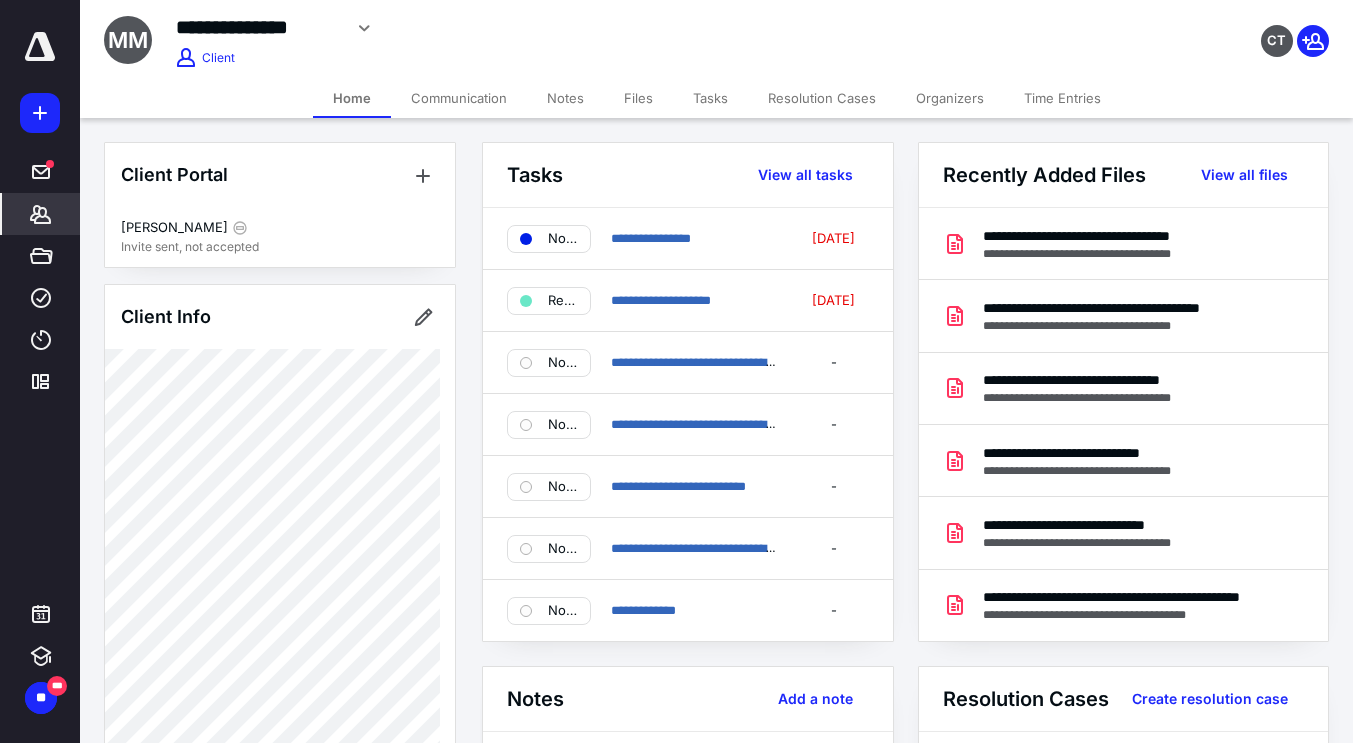 click on "**********" at bounding box center [1124, 461] 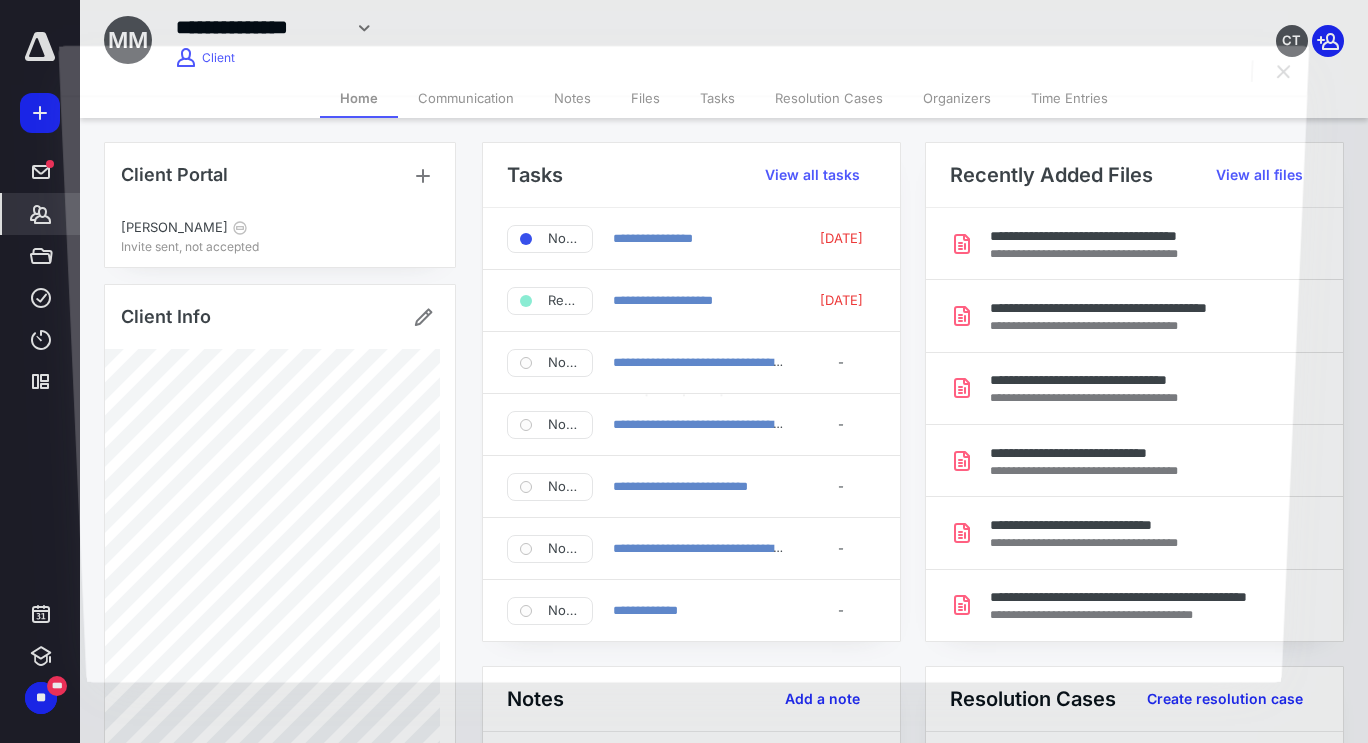 click at bounding box center (683, 389) 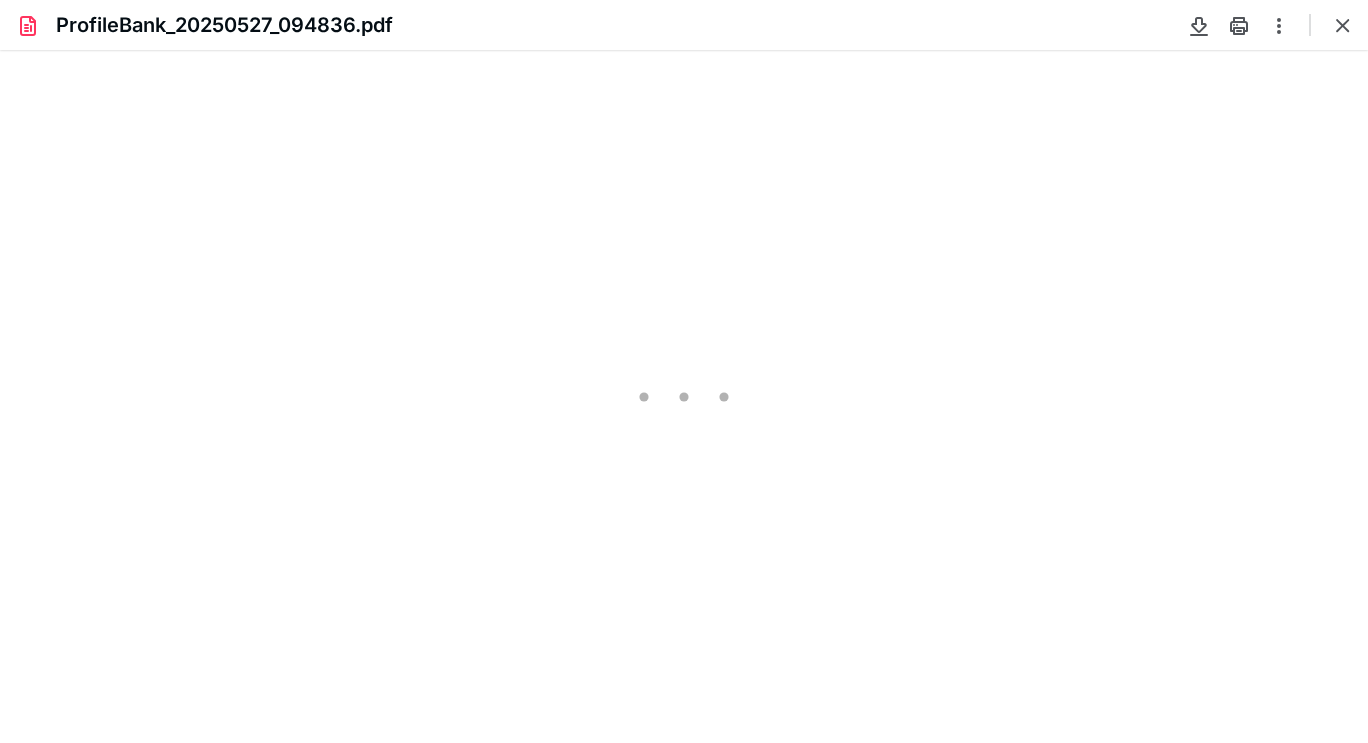 scroll, scrollTop: 0, scrollLeft: 0, axis: both 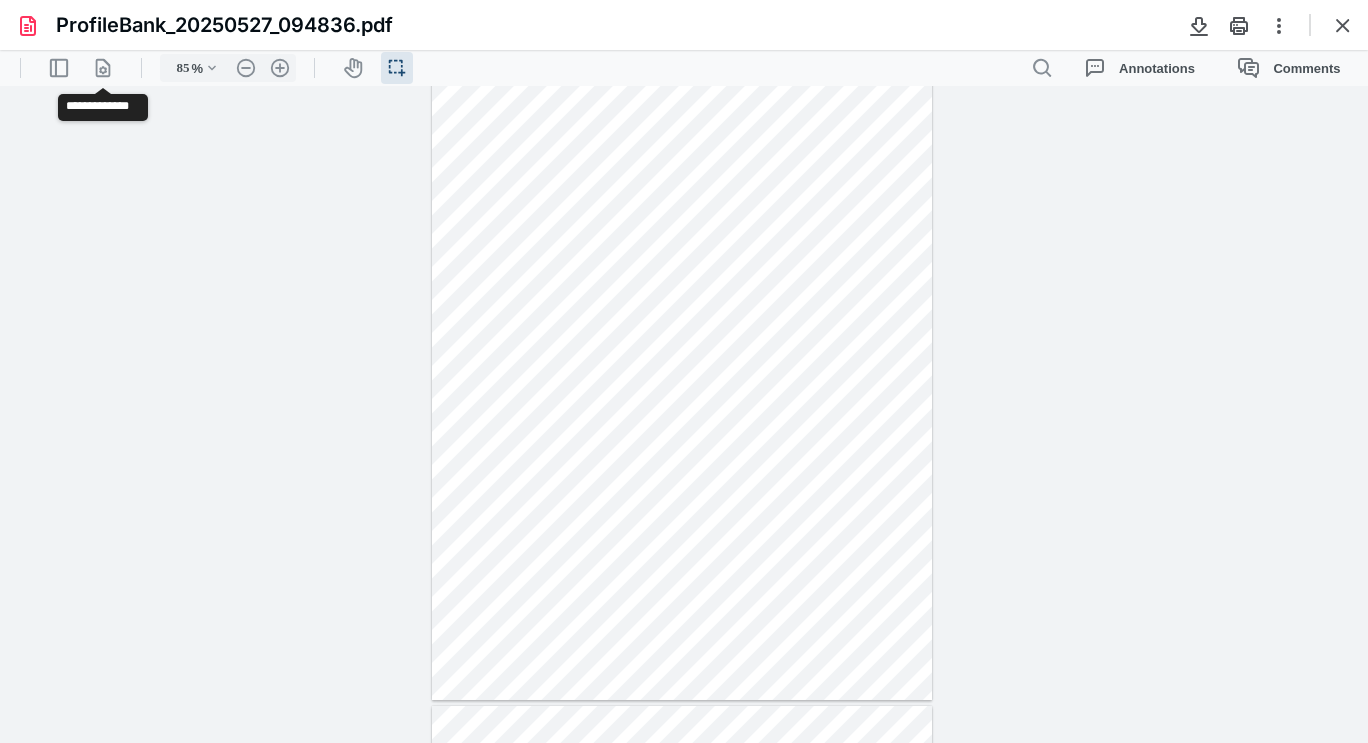 click on ".cls-1{fill:#abb0c4;} icon - header - page manipulation - line" at bounding box center (103, 68) 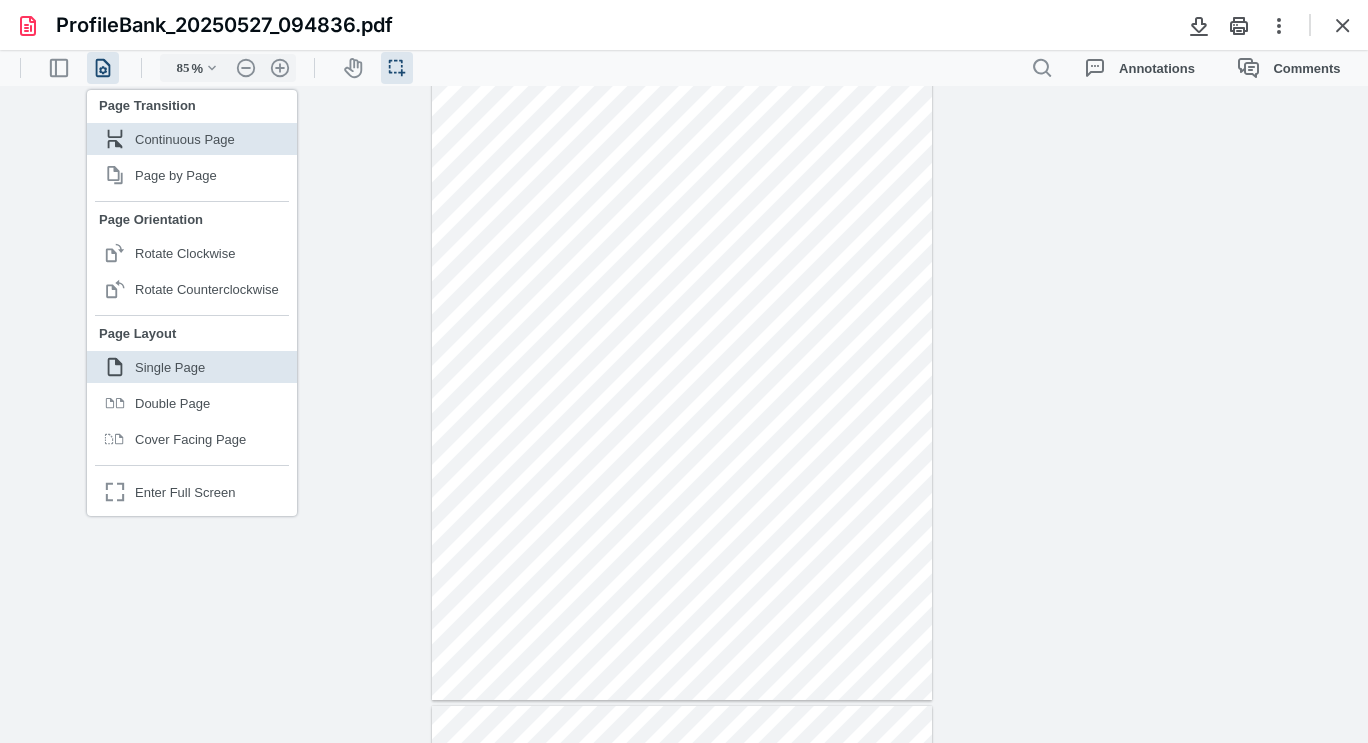 click on ".cls-1{fill:#abb0c4;} icon - header - page manipulation - page rotation - clockwise - line Rotate Clockwise" at bounding box center [192, 253] 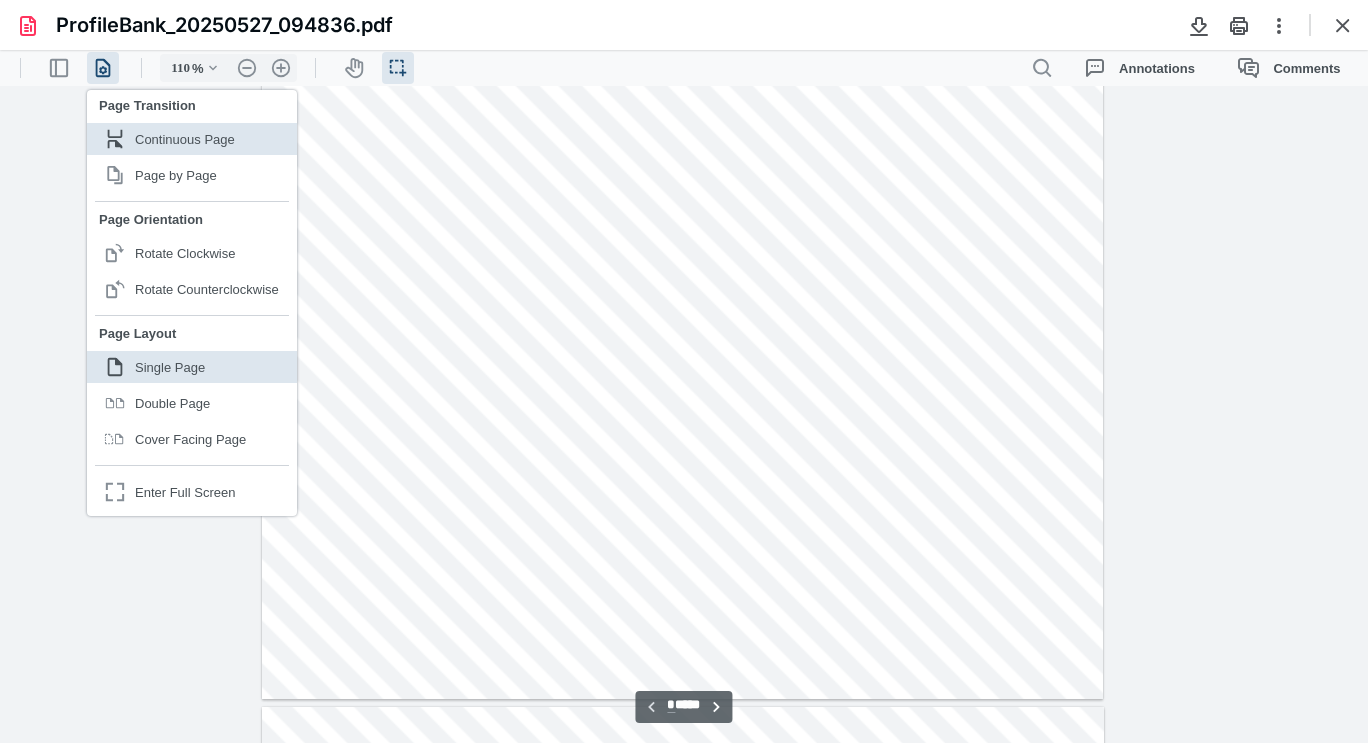 scroll, scrollTop: 40, scrollLeft: 0, axis: vertical 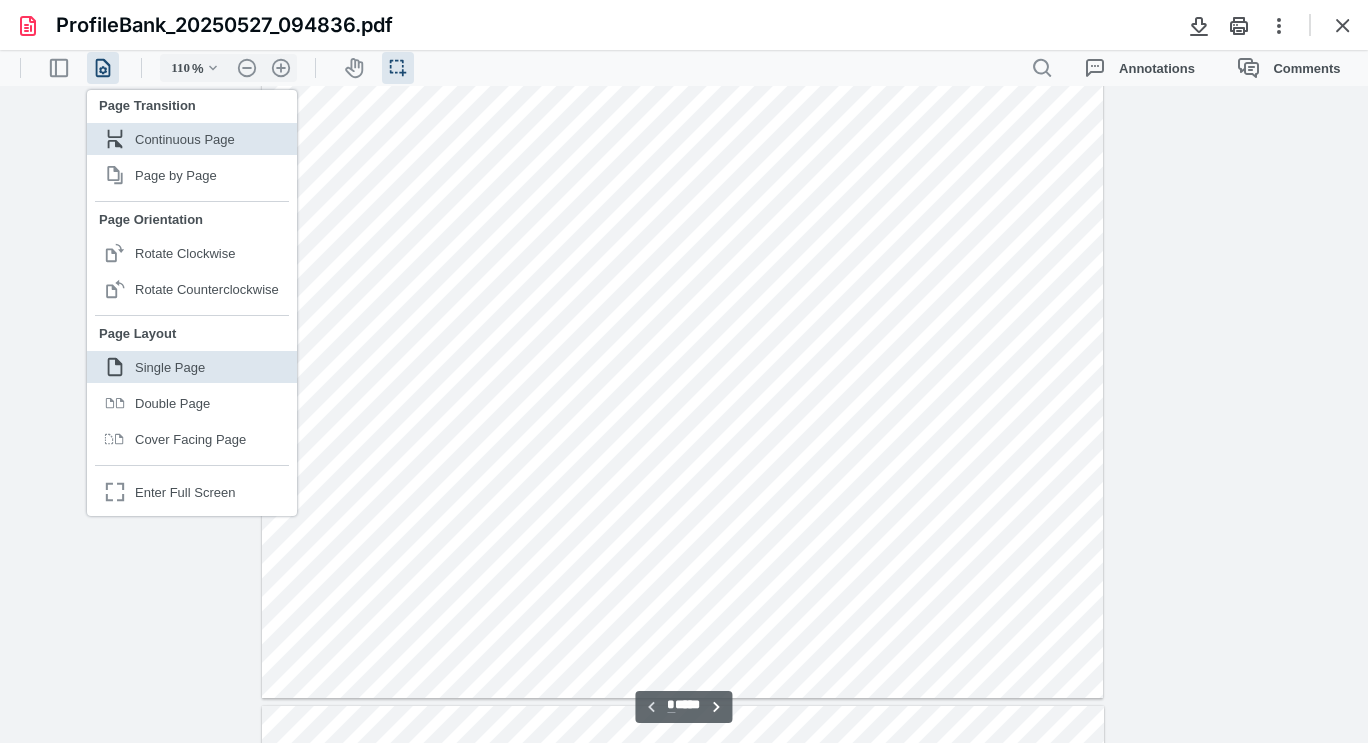 click on ".cls-1{fill:#abb0c4;} icon - header - page manipulation - page rotation - clockwise - line Rotate Clockwise" at bounding box center (192, 253) 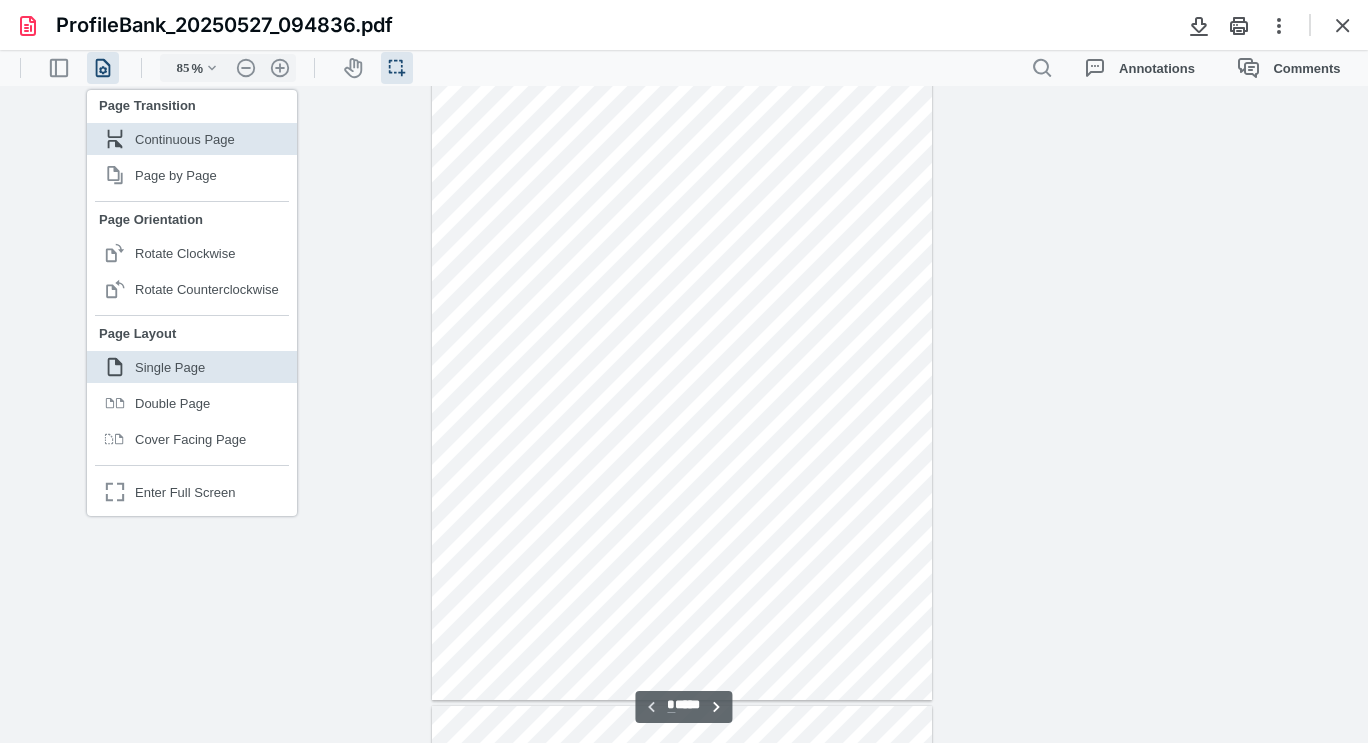 click on ".cls-1{fill:#abb0c4;} icon - header - page manipulation - page rotation - clockwise - line Rotate Clockwise" at bounding box center (192, 253) 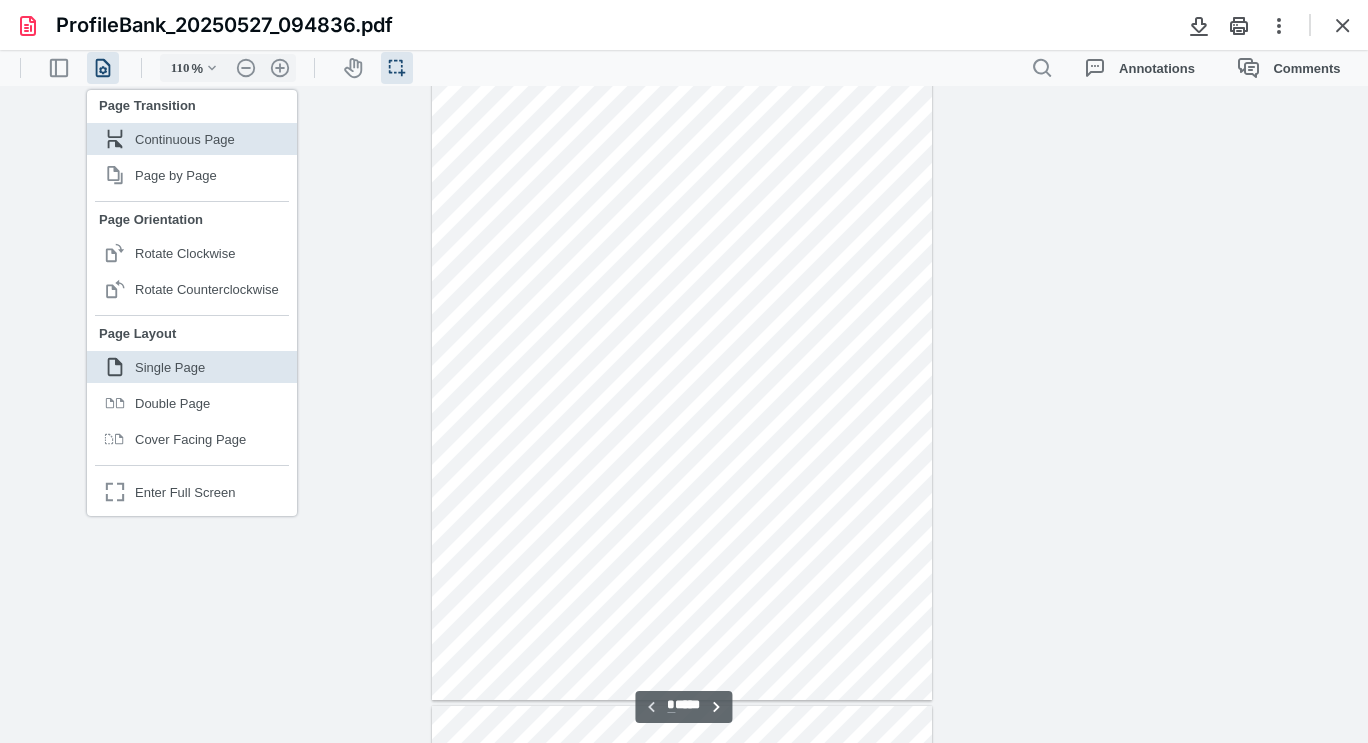 scroll, scrollTop: 40, scrollLeft: 0, axis: vertical 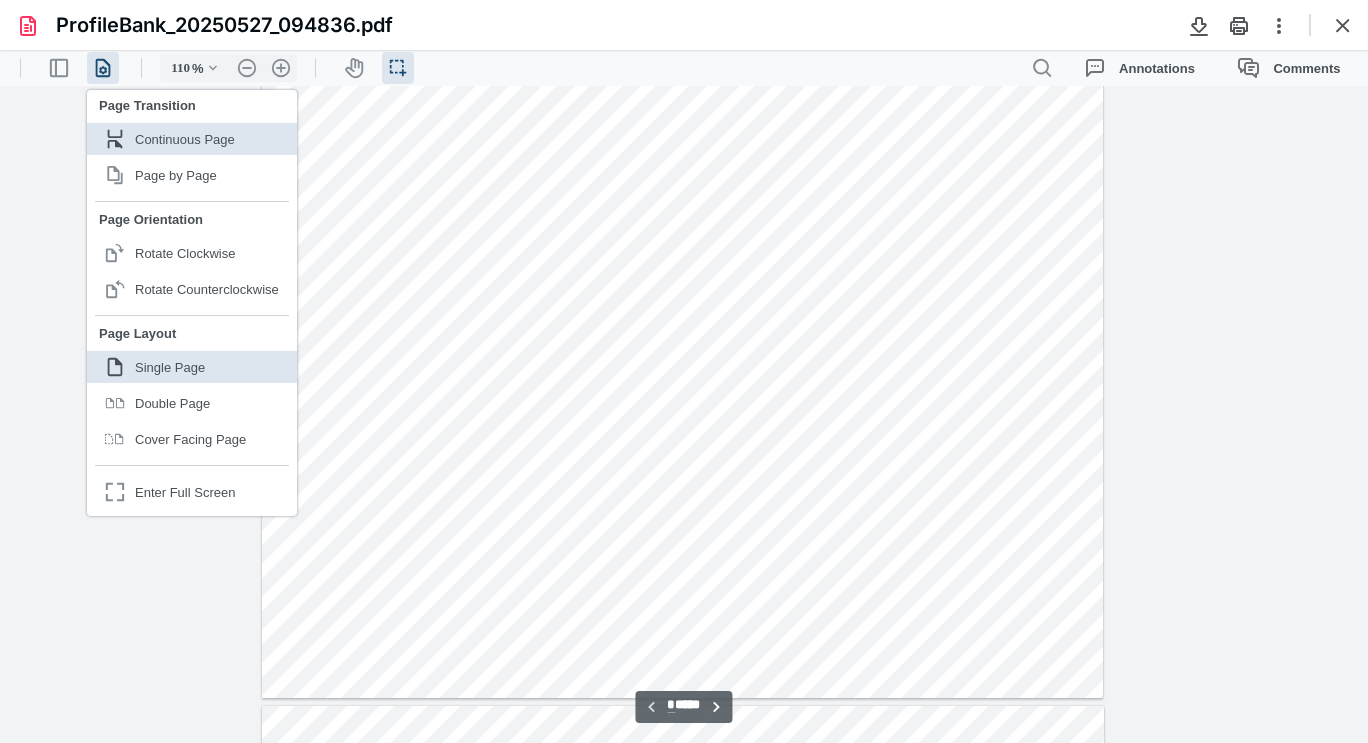 click on "**********" at bounding box center [684, 414] 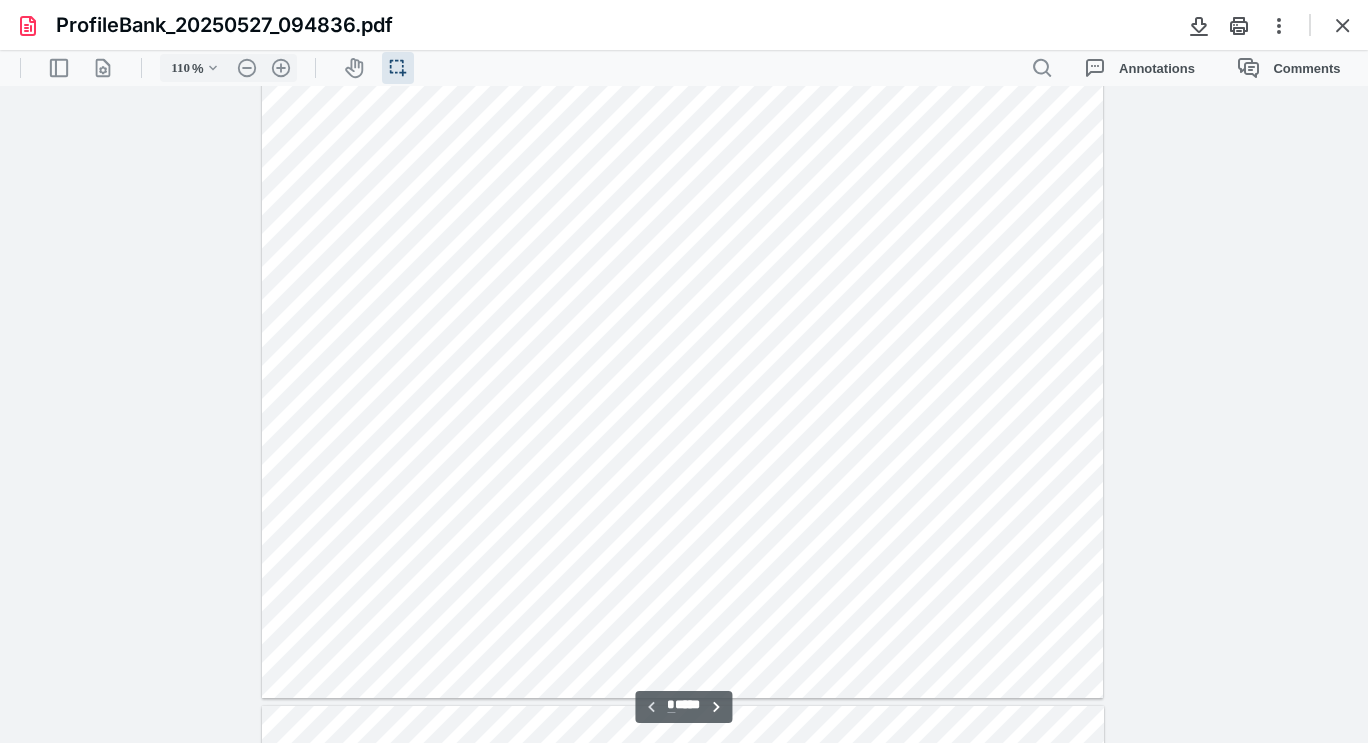 click on "**********" at bounding box center [684, 414] 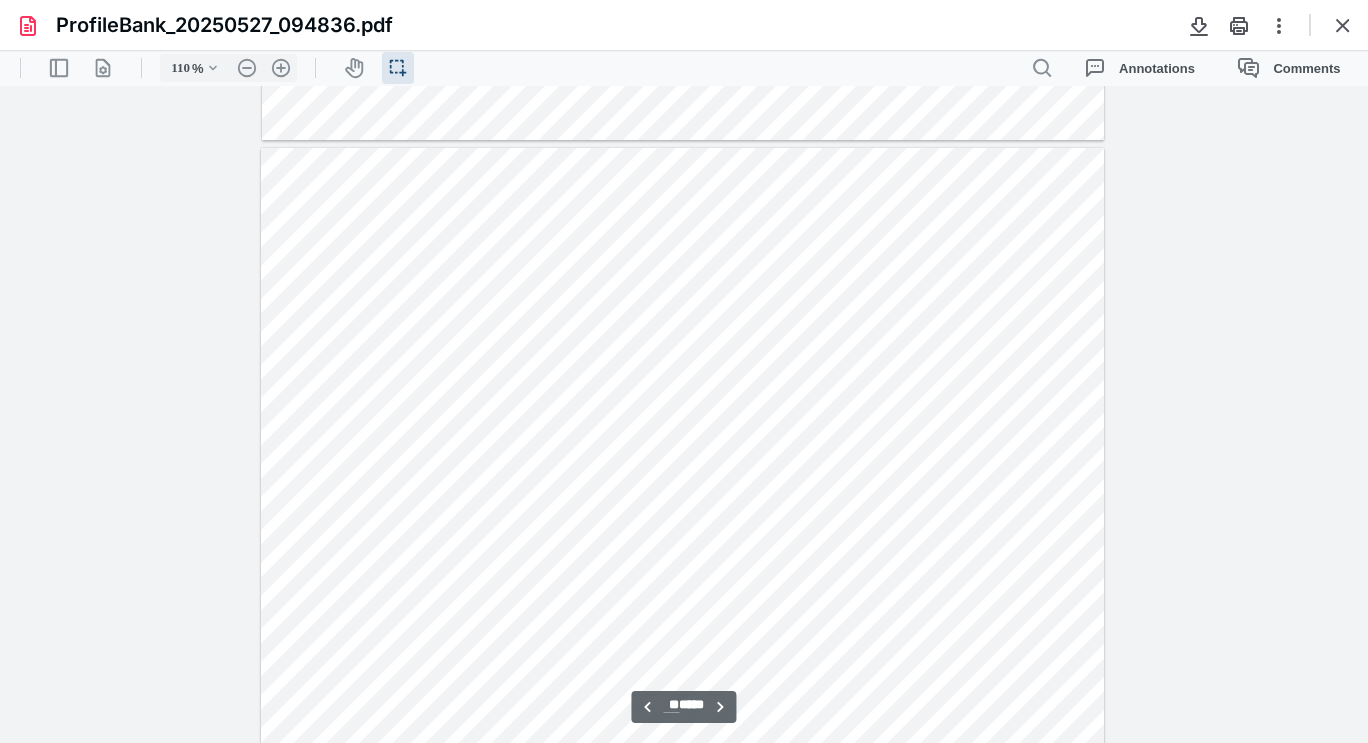 scroll, scrollTop: 18960, scrollLeft: 0, axis: vertical 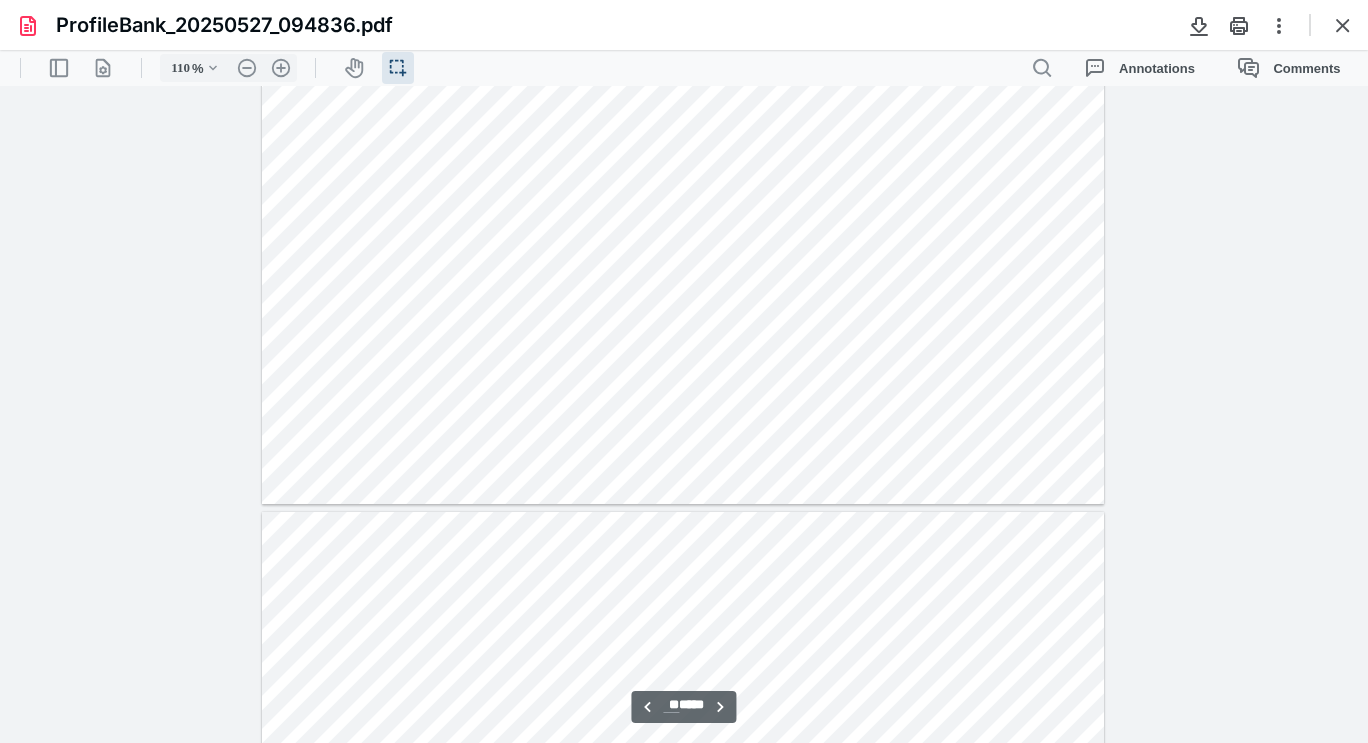 type on "**" 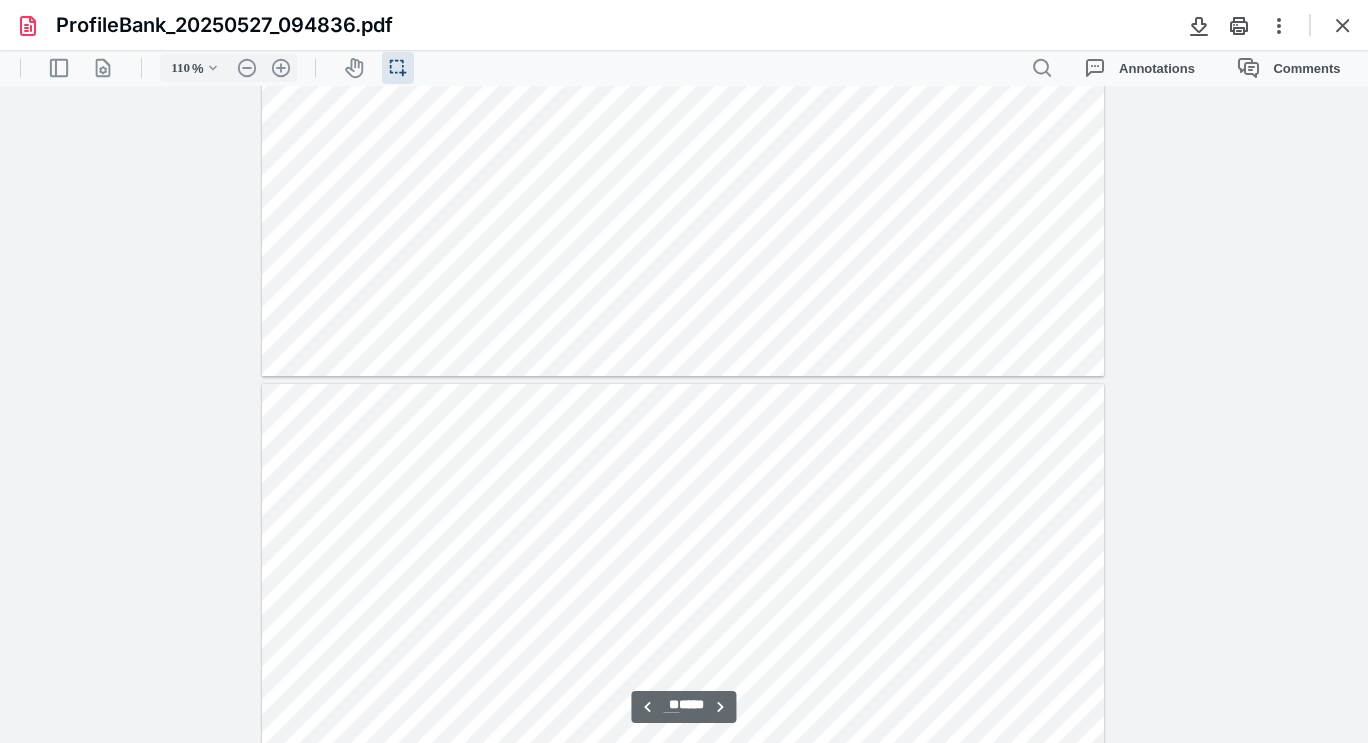 scroll, scrollTop: 20040, scrollLeft: 0, axis: vertical 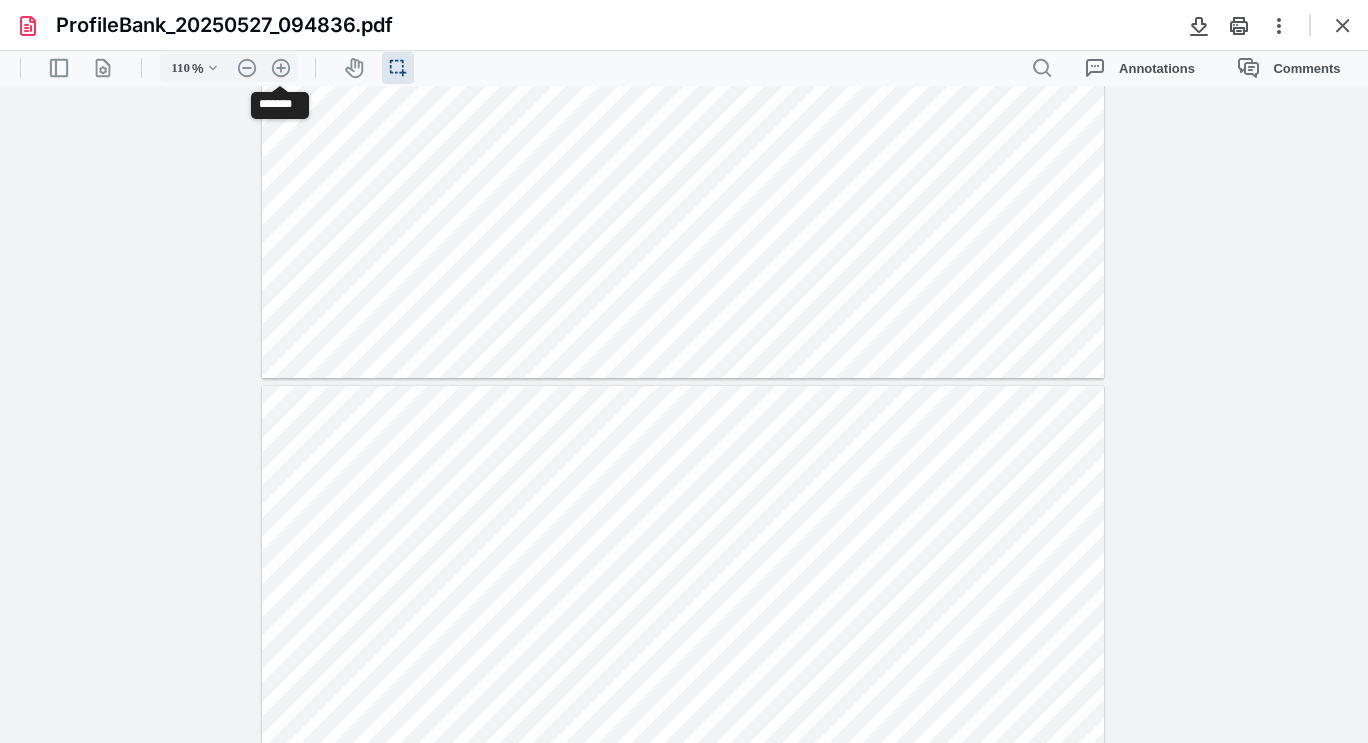 click on ".cls-1{fill:#abb0c4;} icon - header - zoom - in - line" at bounding box center [281, 68] 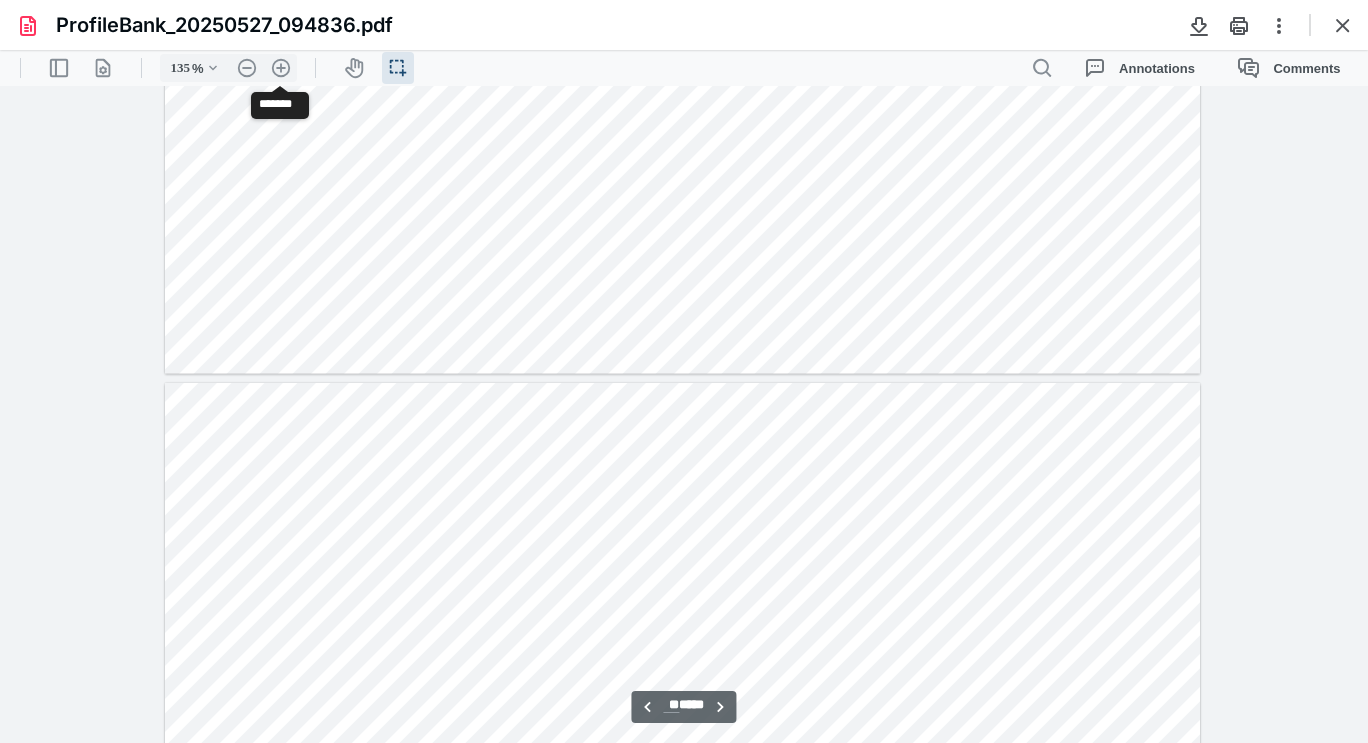 click on ".cls-1{fill:#abb0c4;} icon - header - zoom - in - line" at bounding box center [281, 68] 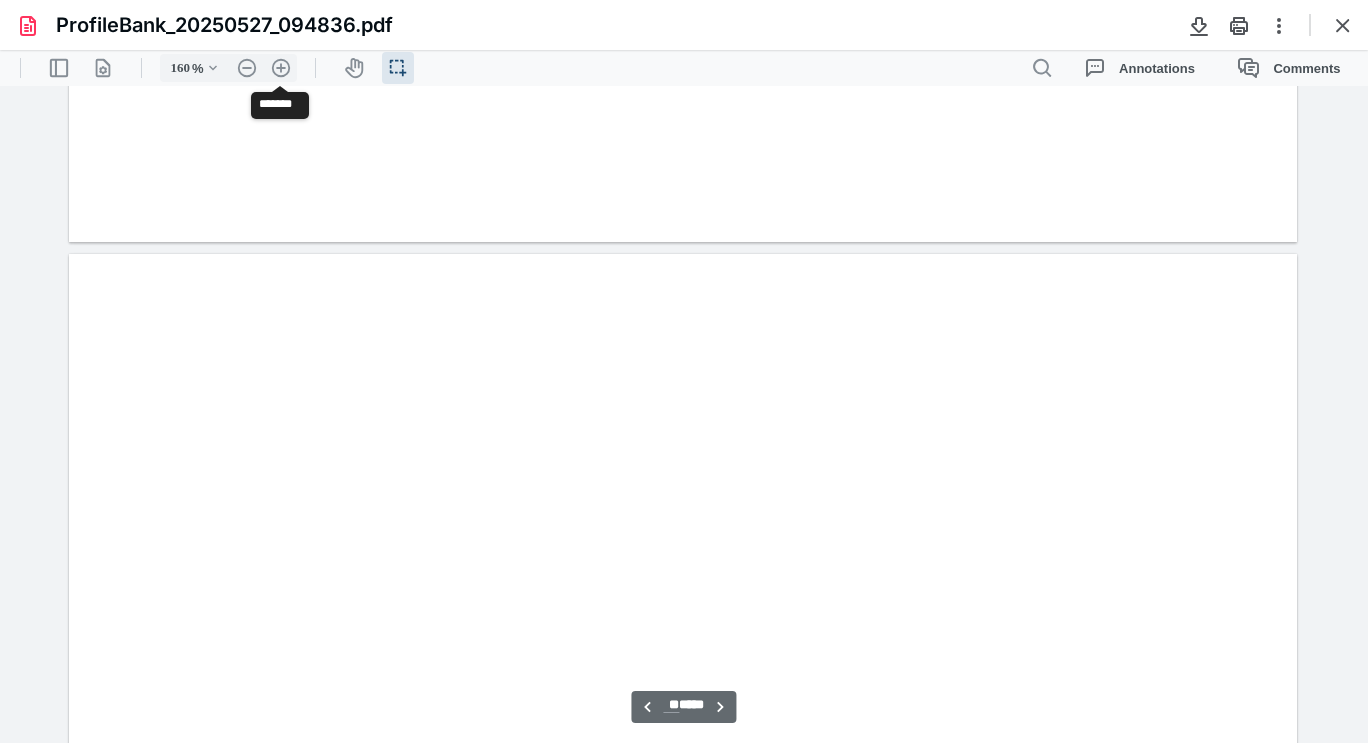 scroll, scrollTop: 29348, scrollLeft: 0, axis: vertical 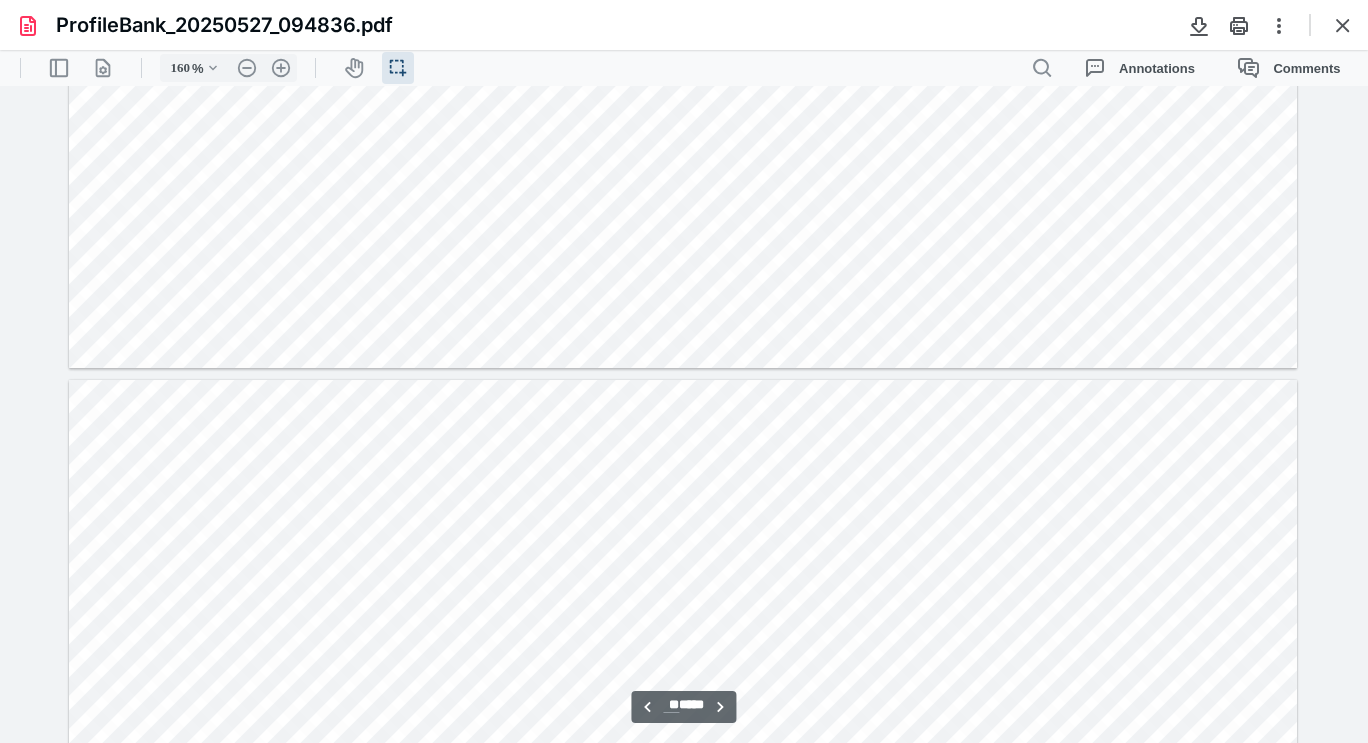 type 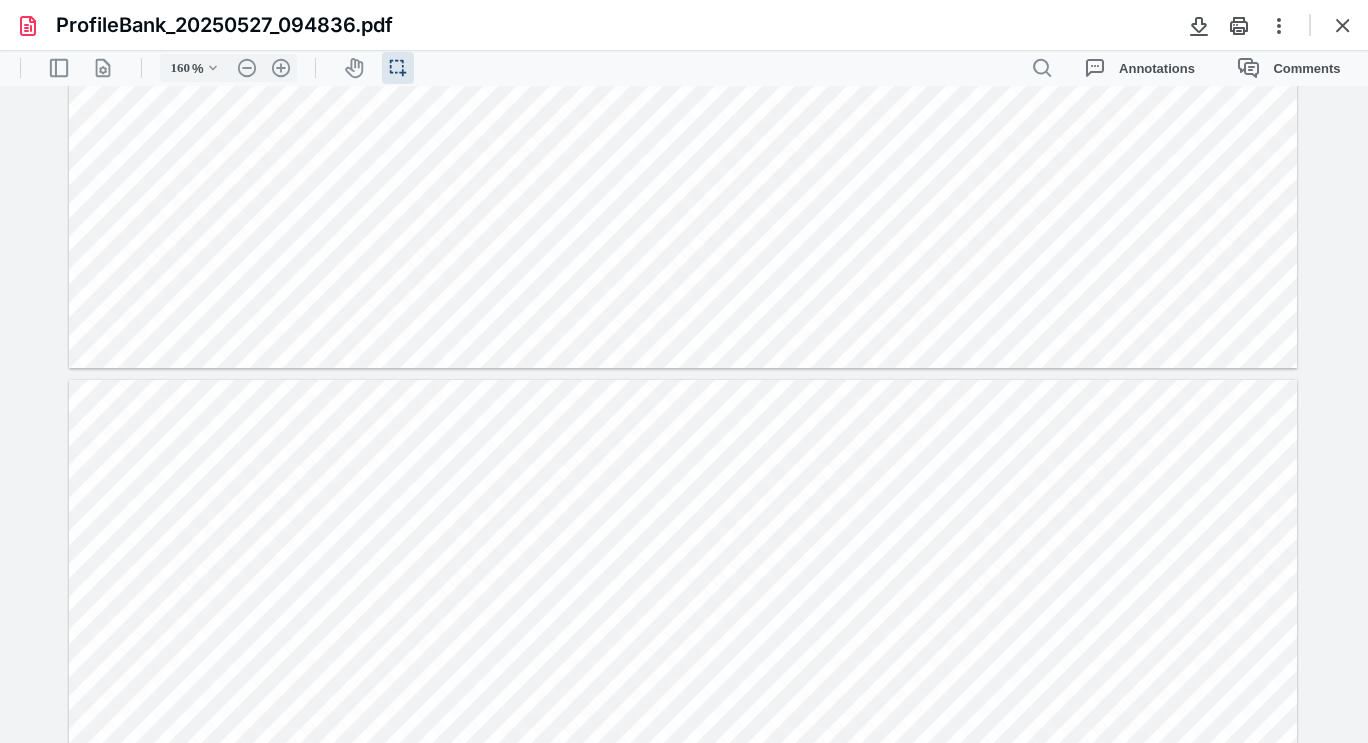 click at bounding box center (682, -104) 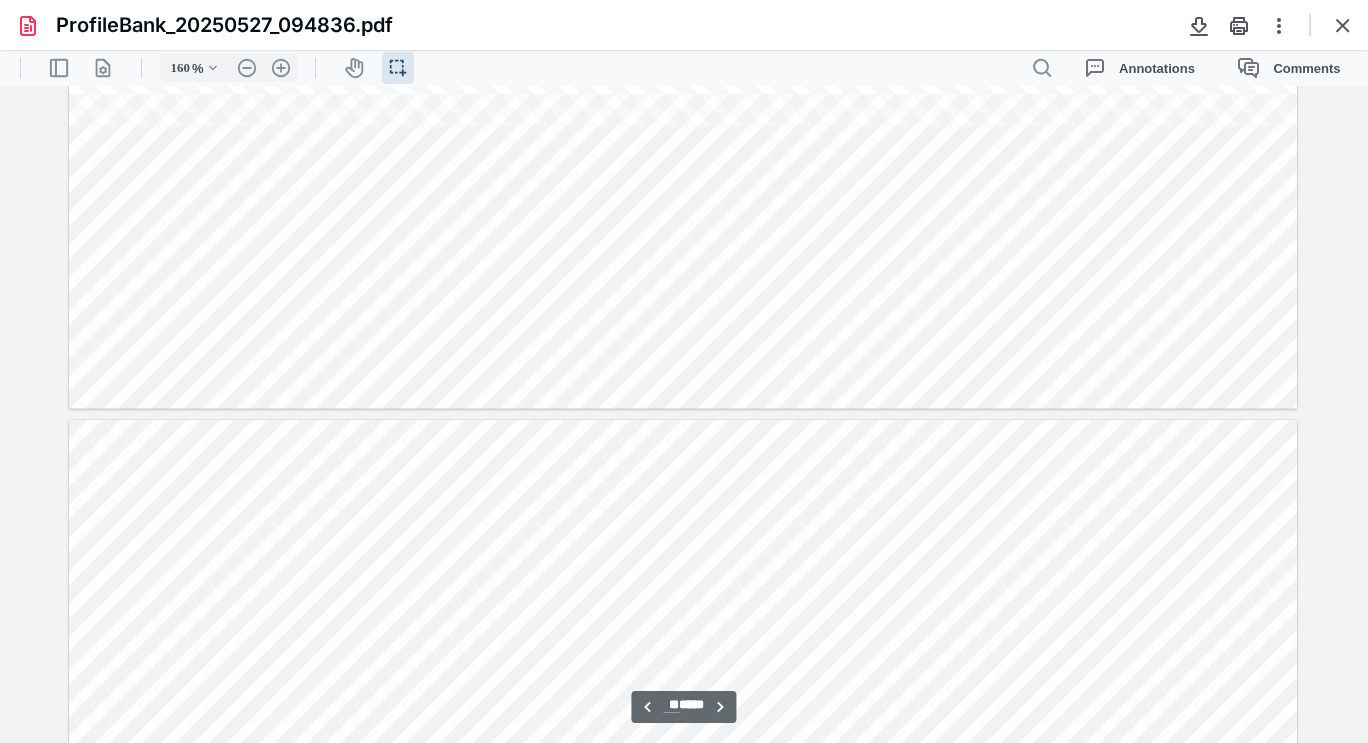 type on "**" 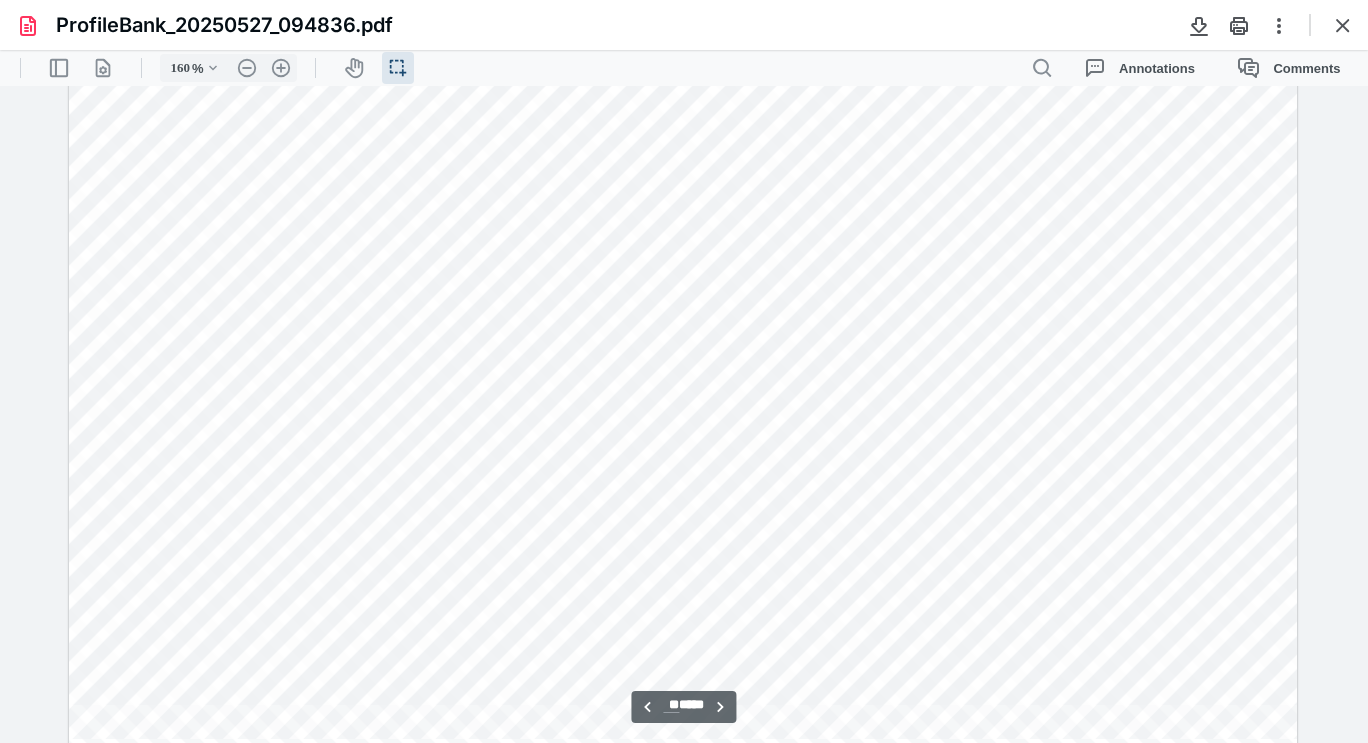 scroll, scrollTop: 28828, scrollLeft: 0, axis: vertical 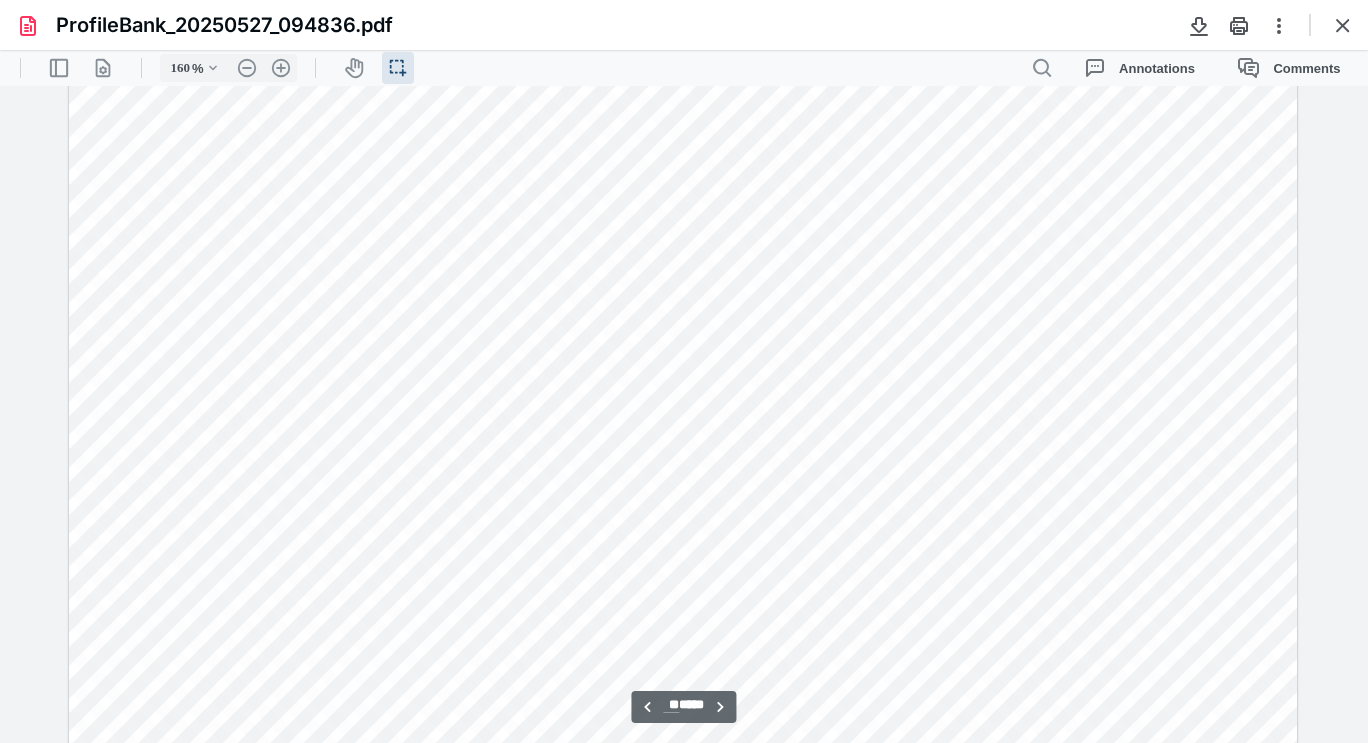 click at bounding box center [720, 68] 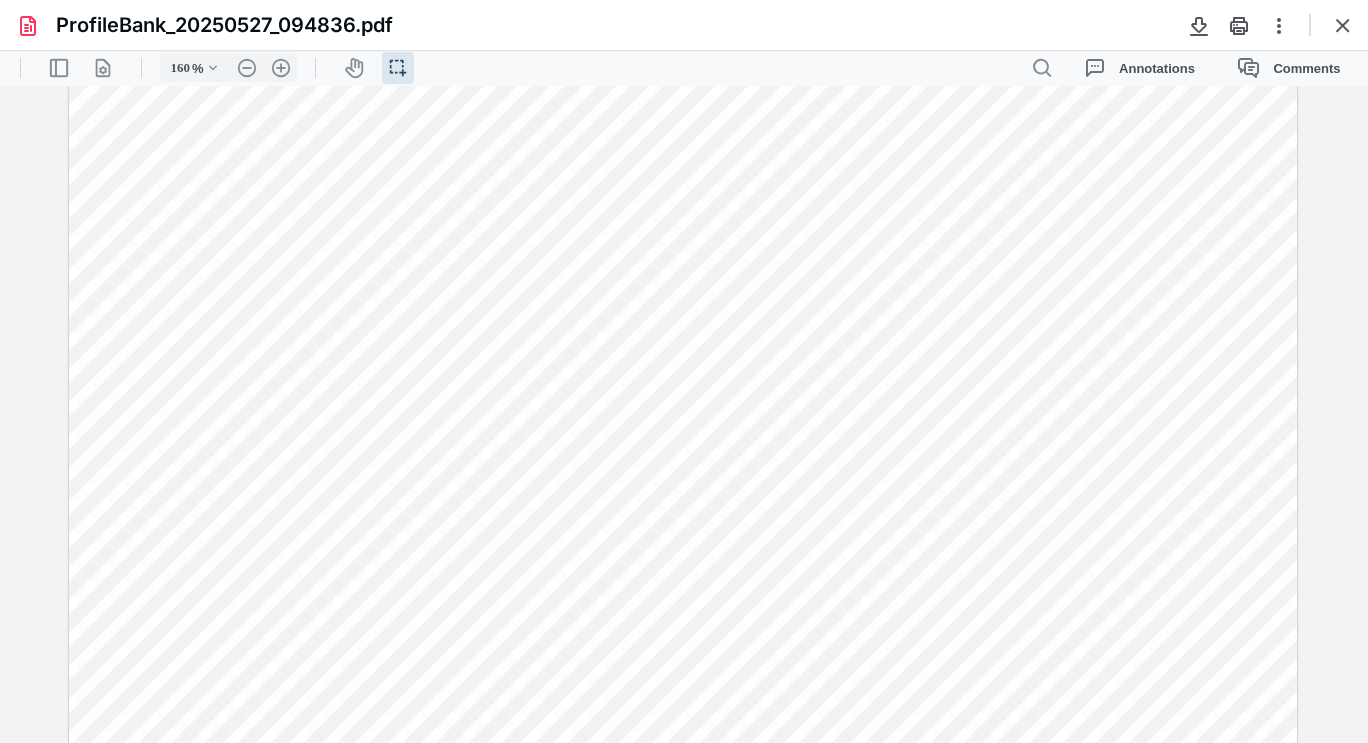 click at bounding box center (682, 416) 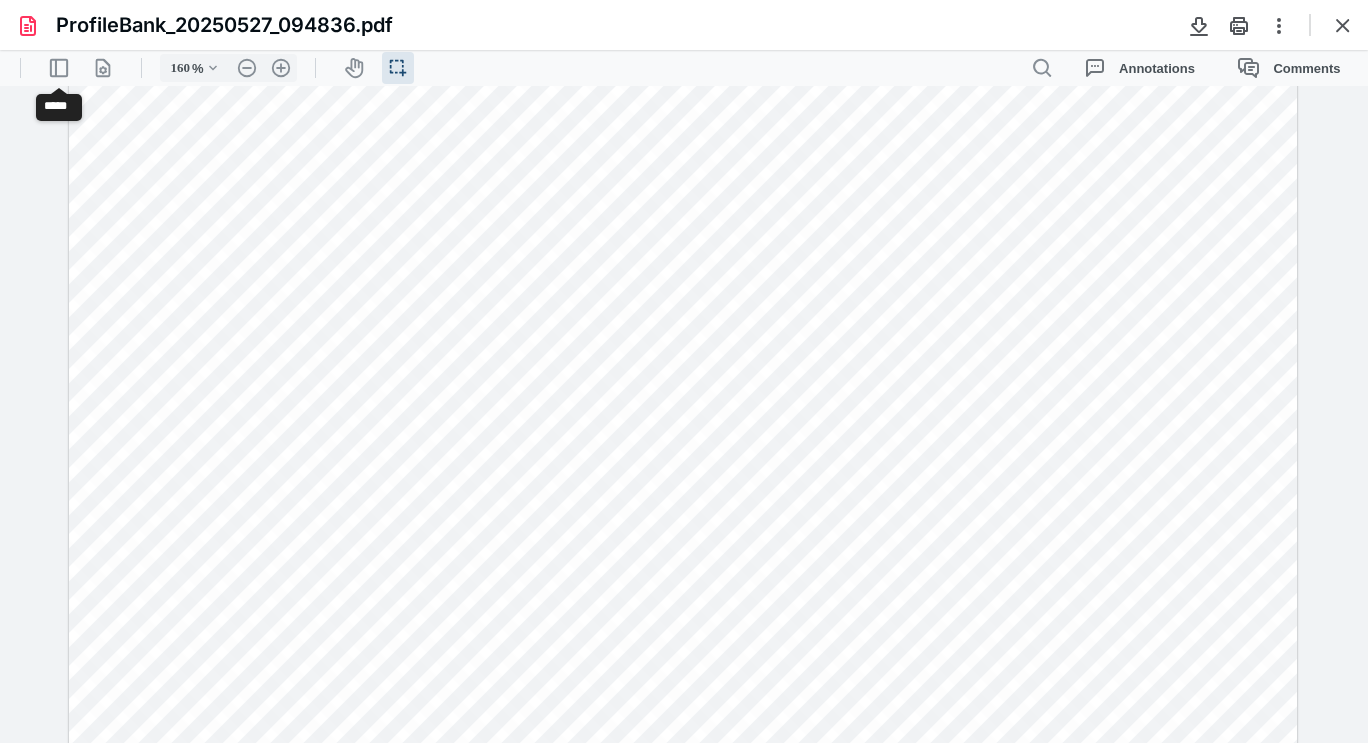 click on ".cls-1{fill:#abb0c4;} icon - header - sidebar - line" at bounding box center [59, 68] 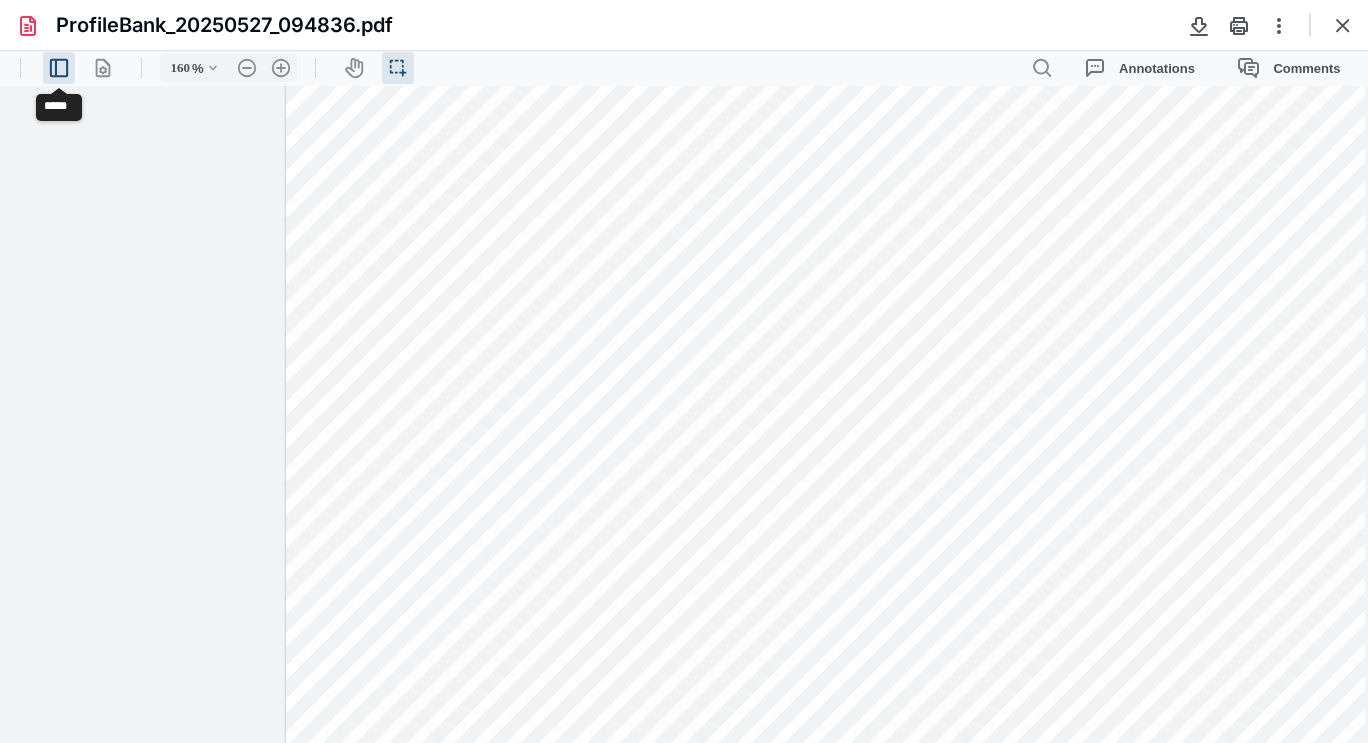 click on ".cls-1{fill:#abb0c4;} icon - header - sidebar - line" at bounding box center (59, 68) 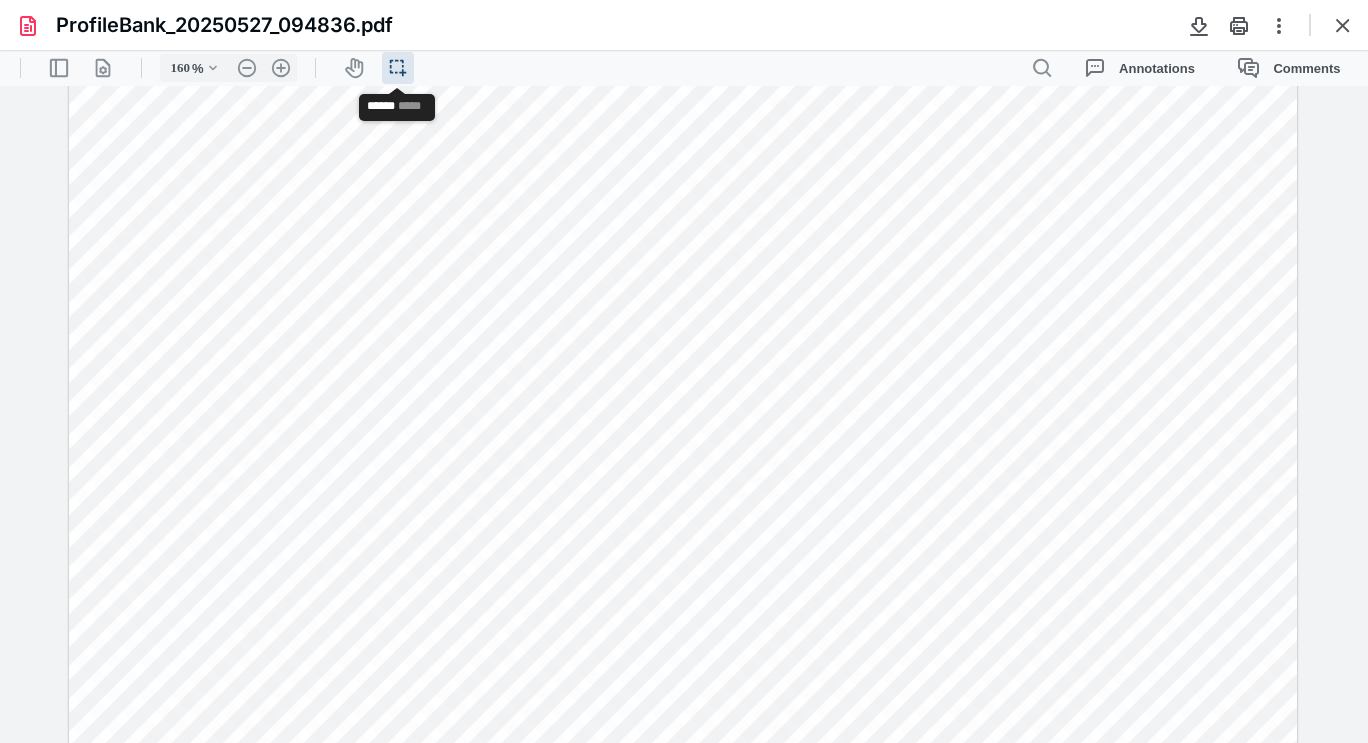 click on "icon / operation / multi select" at bounding box center [398, 68] 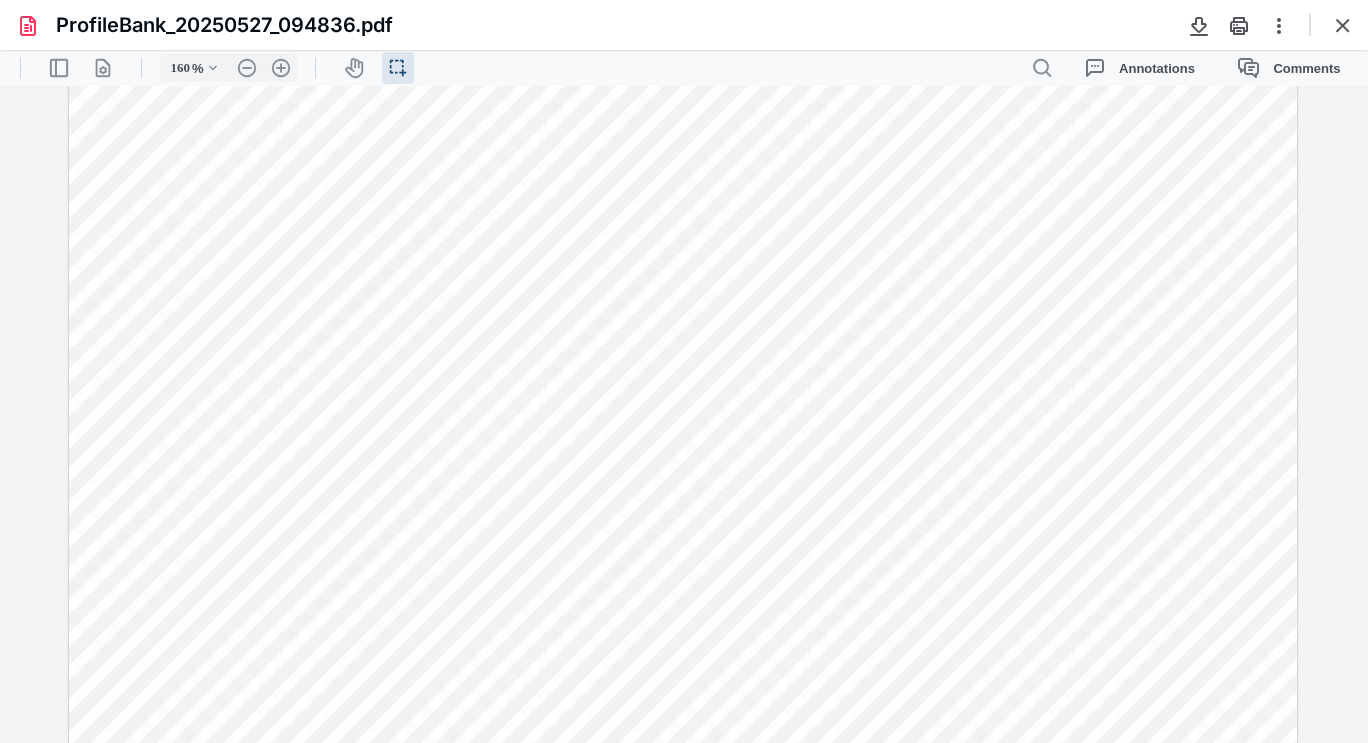 click on "ProfileBank_20250527_094836.pdf" at bounding box center [599, 25] 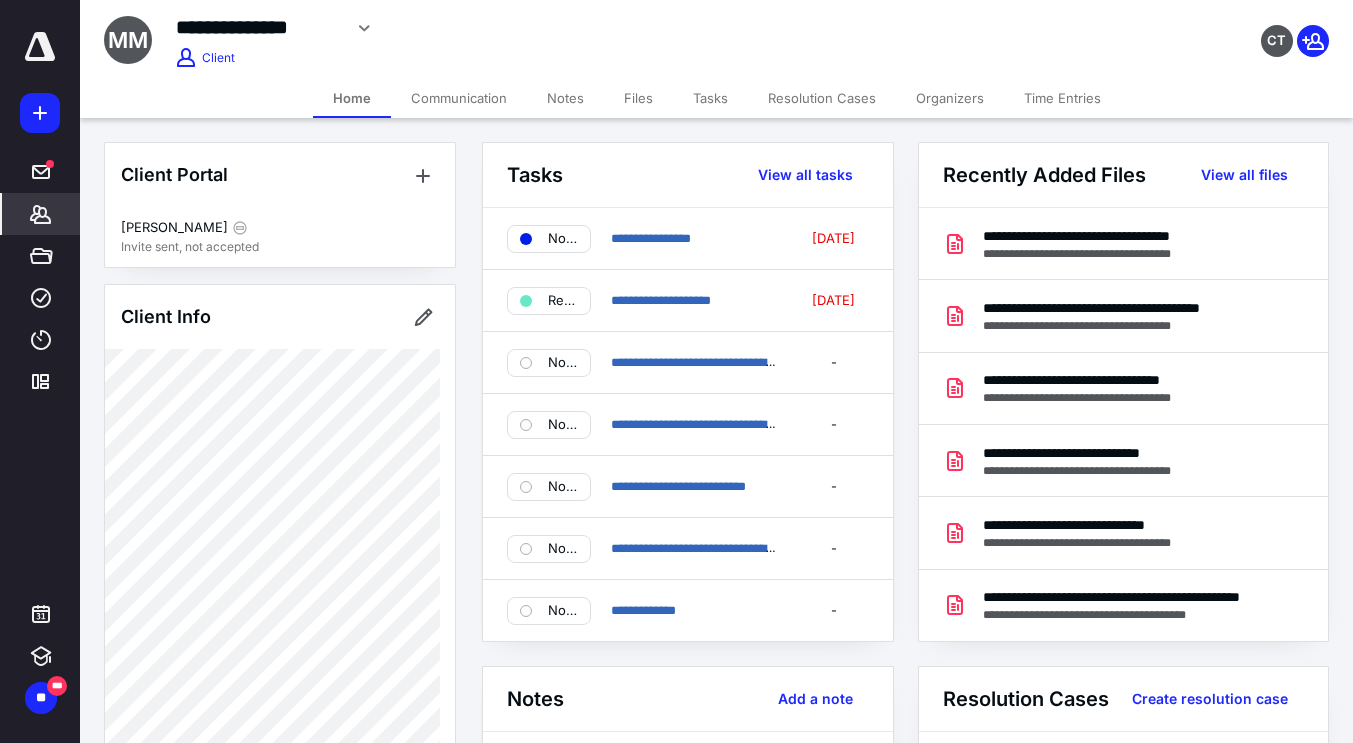 click on "Files" at bounding box center [638, 98] 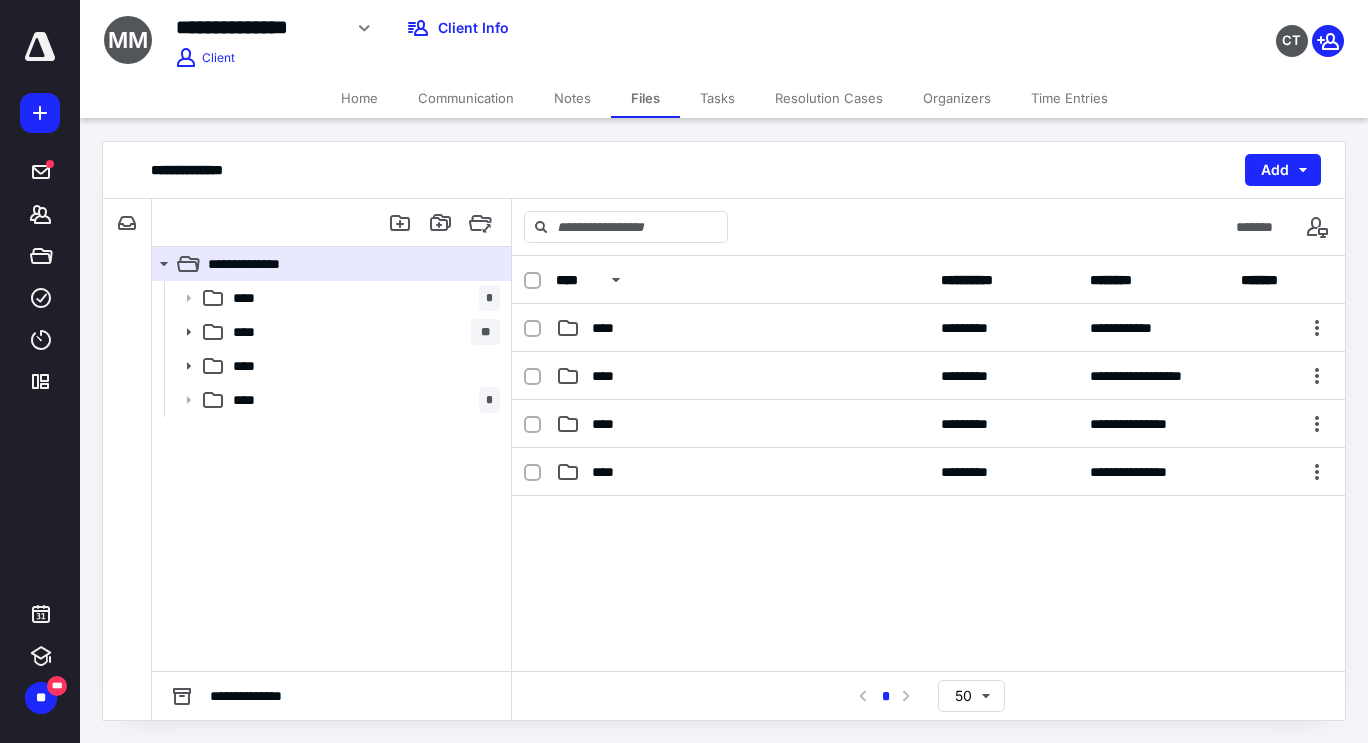 click on "****" at bounding box center [742, 424] 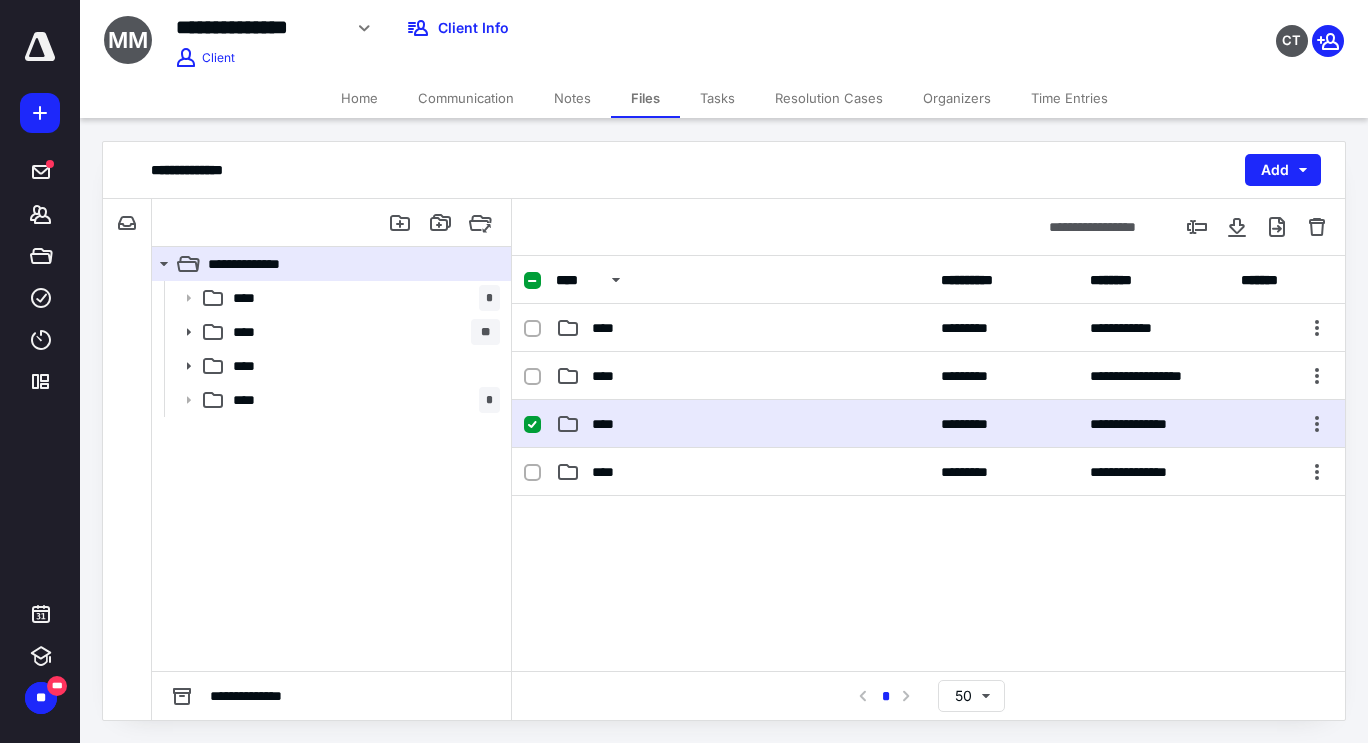 click on "****" at bounding box center (742, 424) 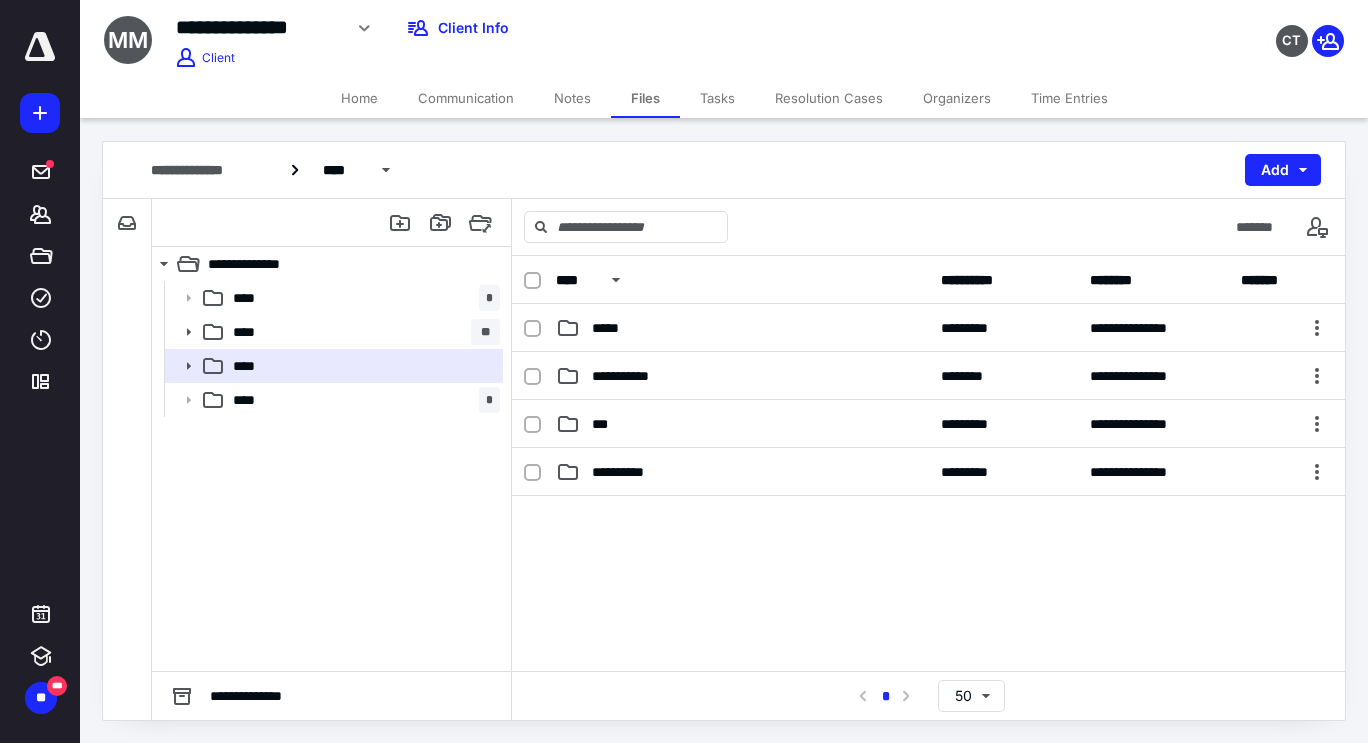 click on "**********" at bounding box center (742, 376) 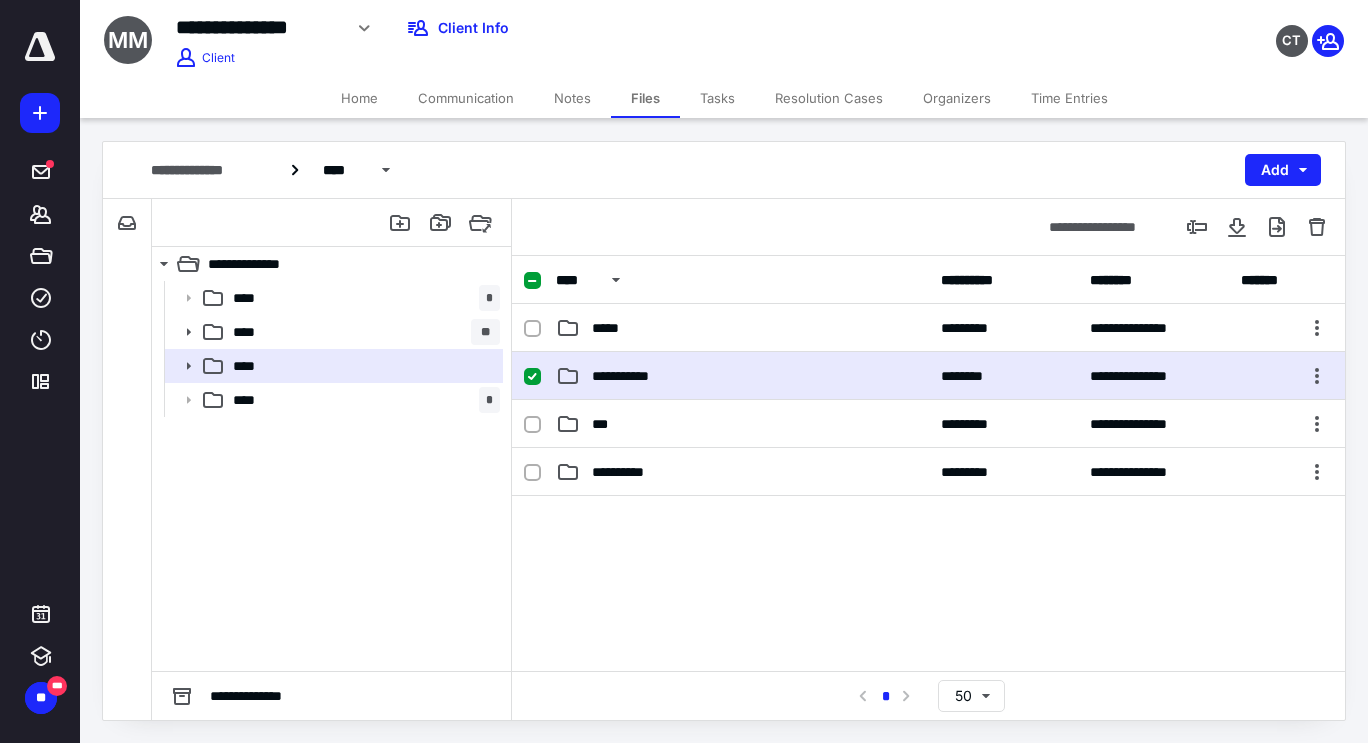 click on "**********" at bounding box center (742, 376) 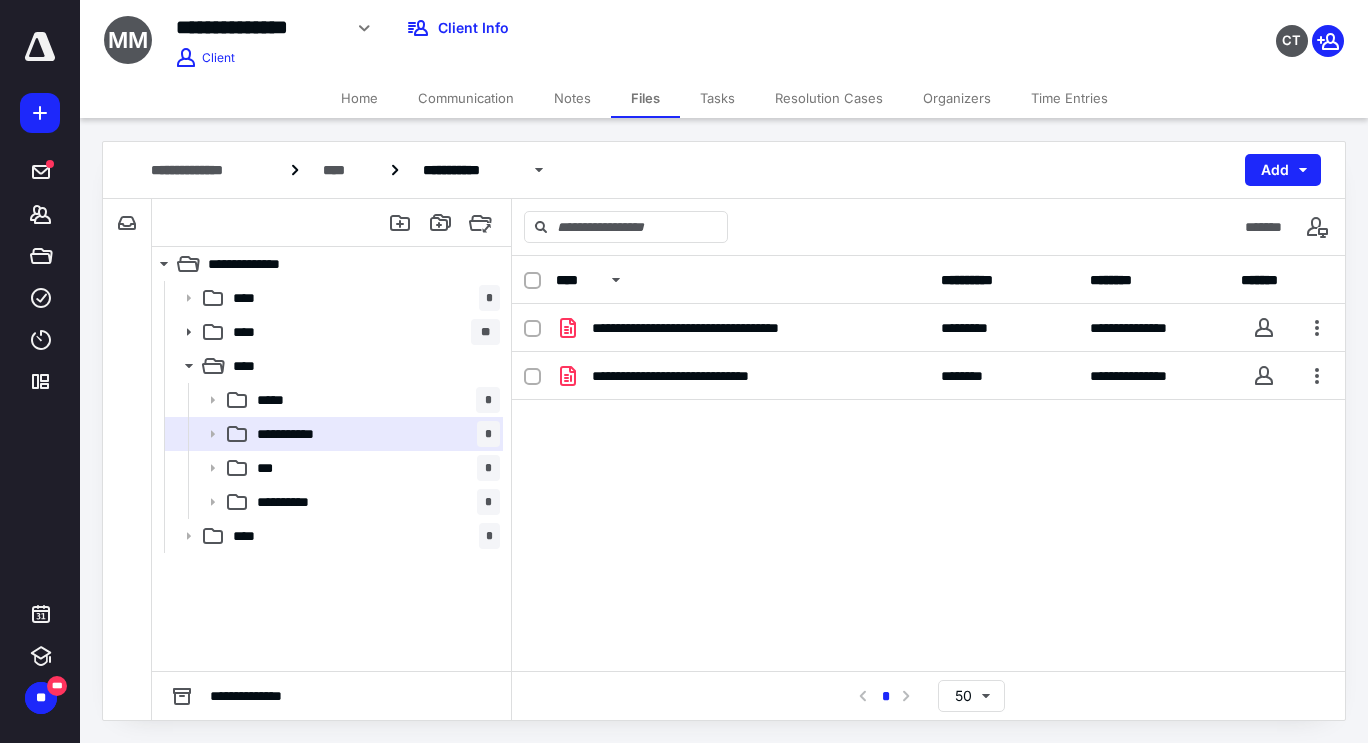 click on "**********" at bounding box center [742, 376] 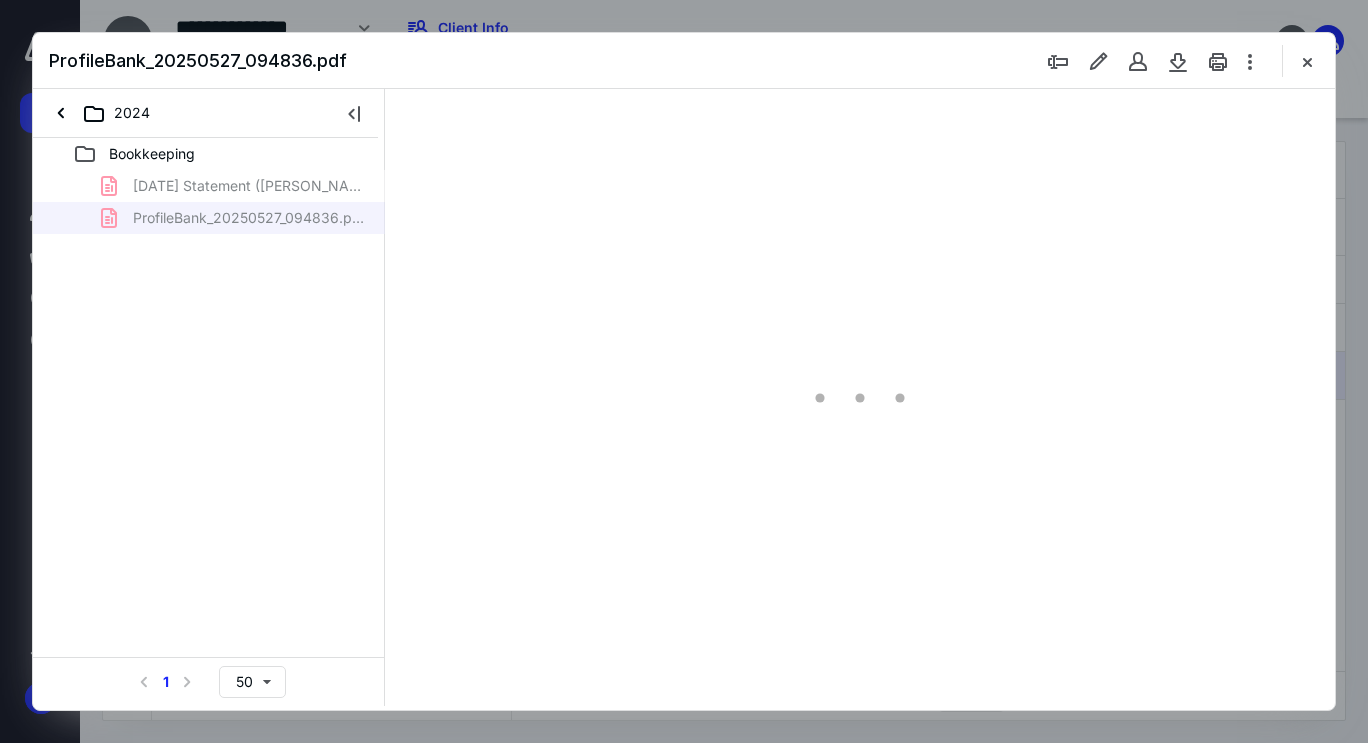 scroll, scrollTop: 0, scrollLeft: 0, axis: both 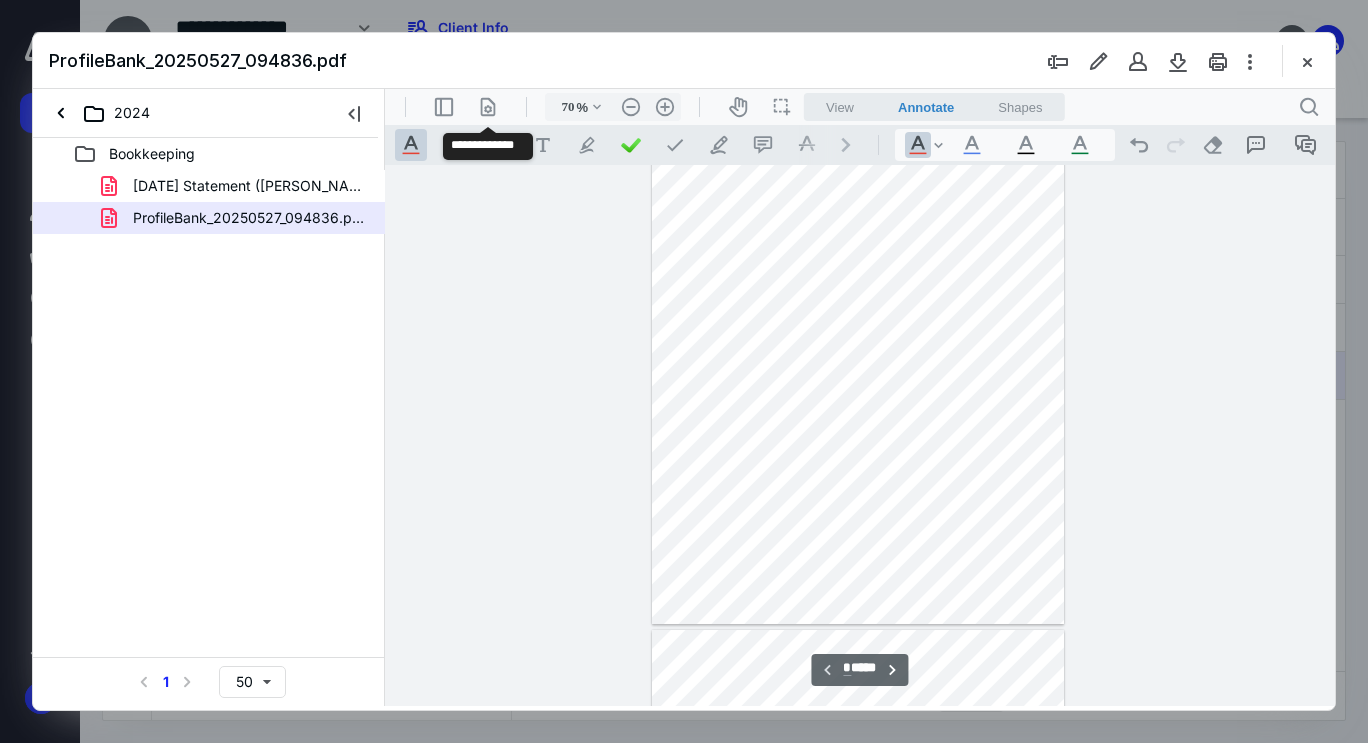 click on ".cls-1{fill:#abb0c4;} icon - header - page manipulation - line" at bounding box center [488, 107] 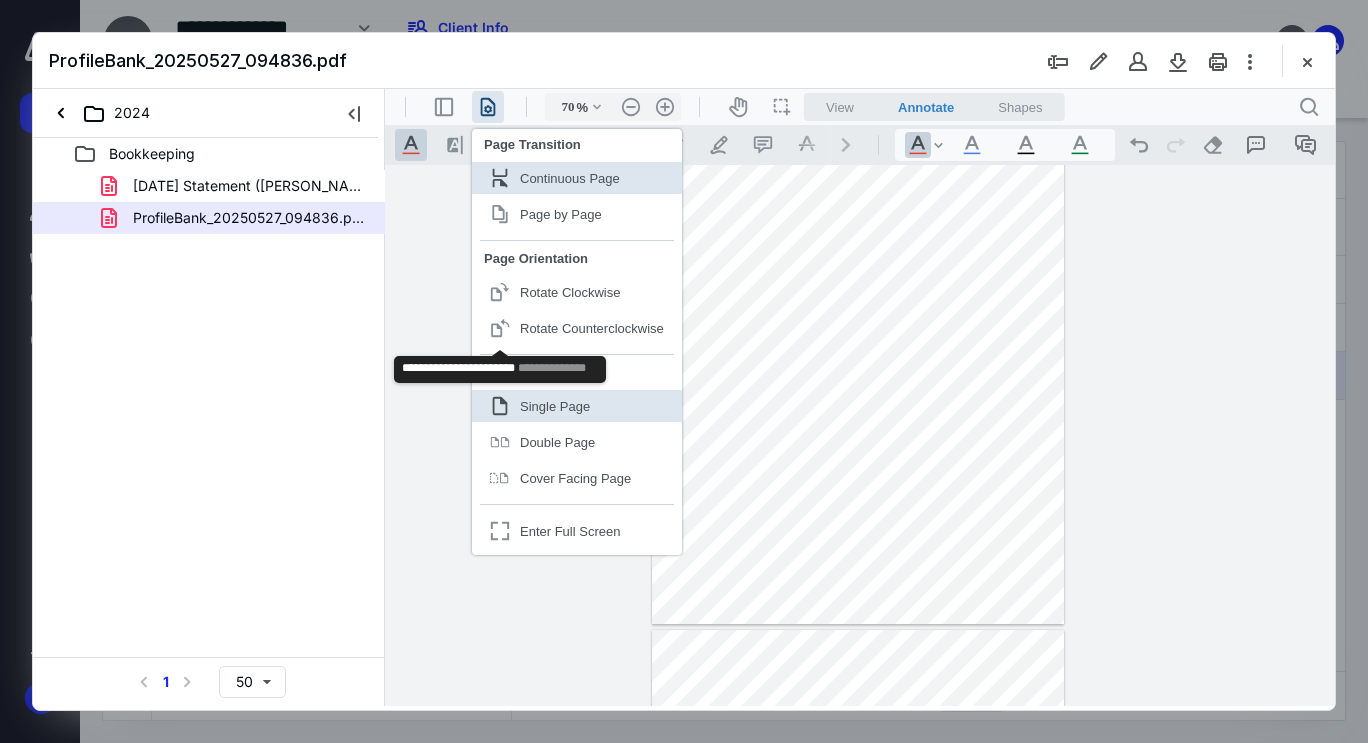 click on ".cls-1{fill:#abb0c4;} icon - header - page manipulation - page rotation - counterclockwise - line" at bounding box center [500, 328] 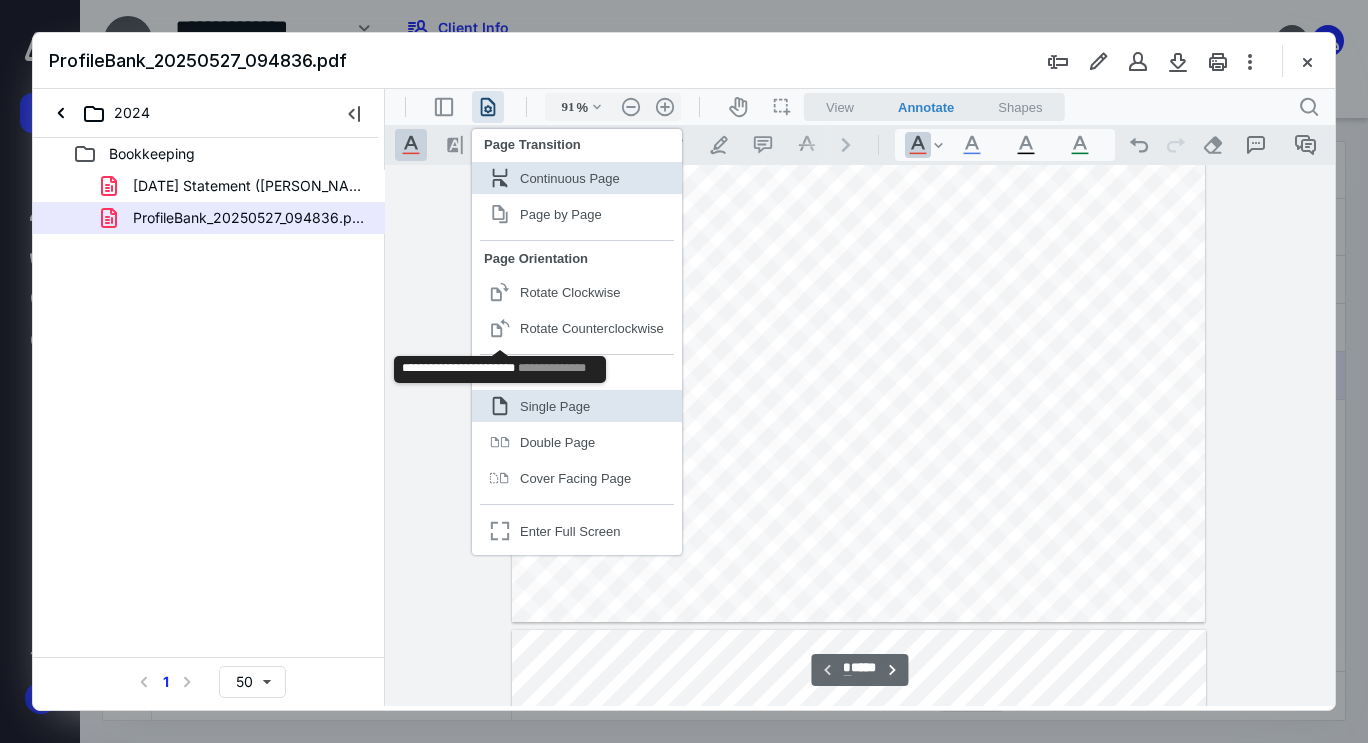 click on ".cls-1{fill:#abb0c4;} icon - header - page manipulation - page rotation - counterclockwise - line" at bounding box center (500, 328) 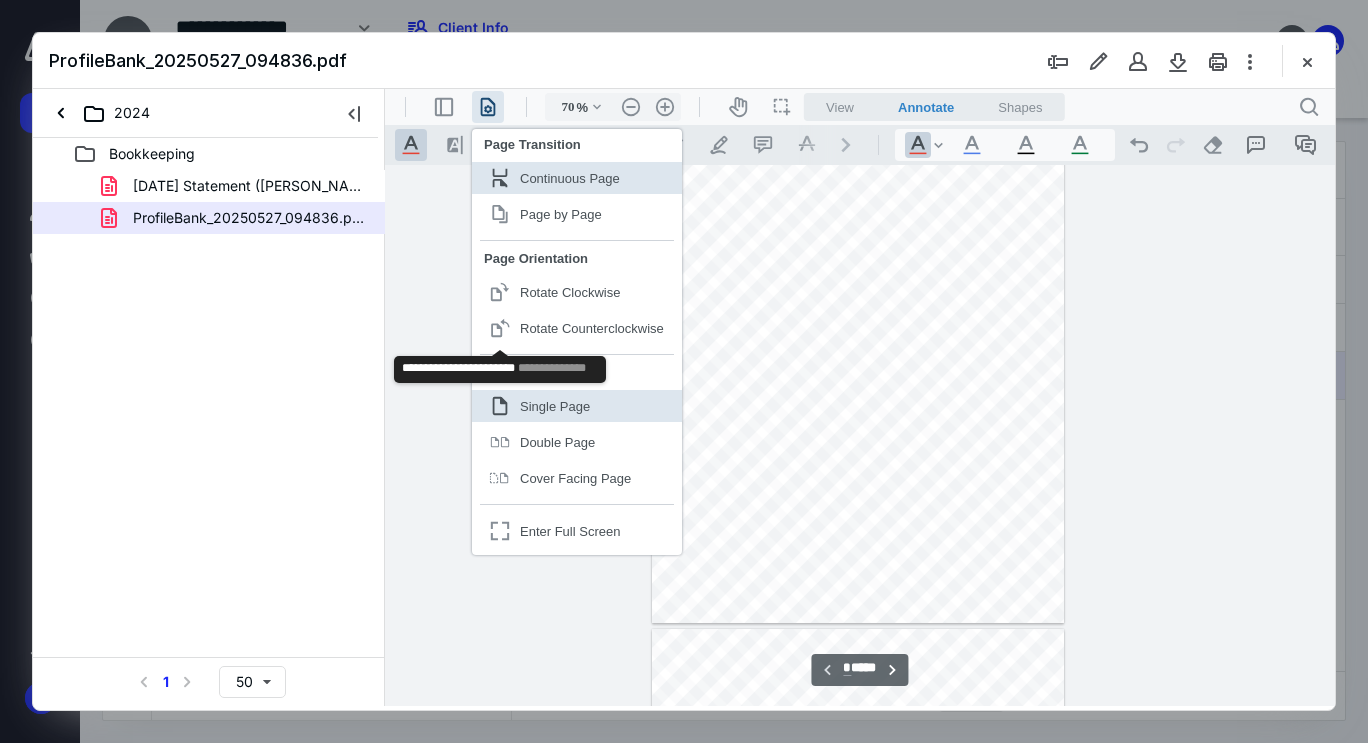 scroll, scrollTop: 79, scrollLeft: 0, axis: vertical 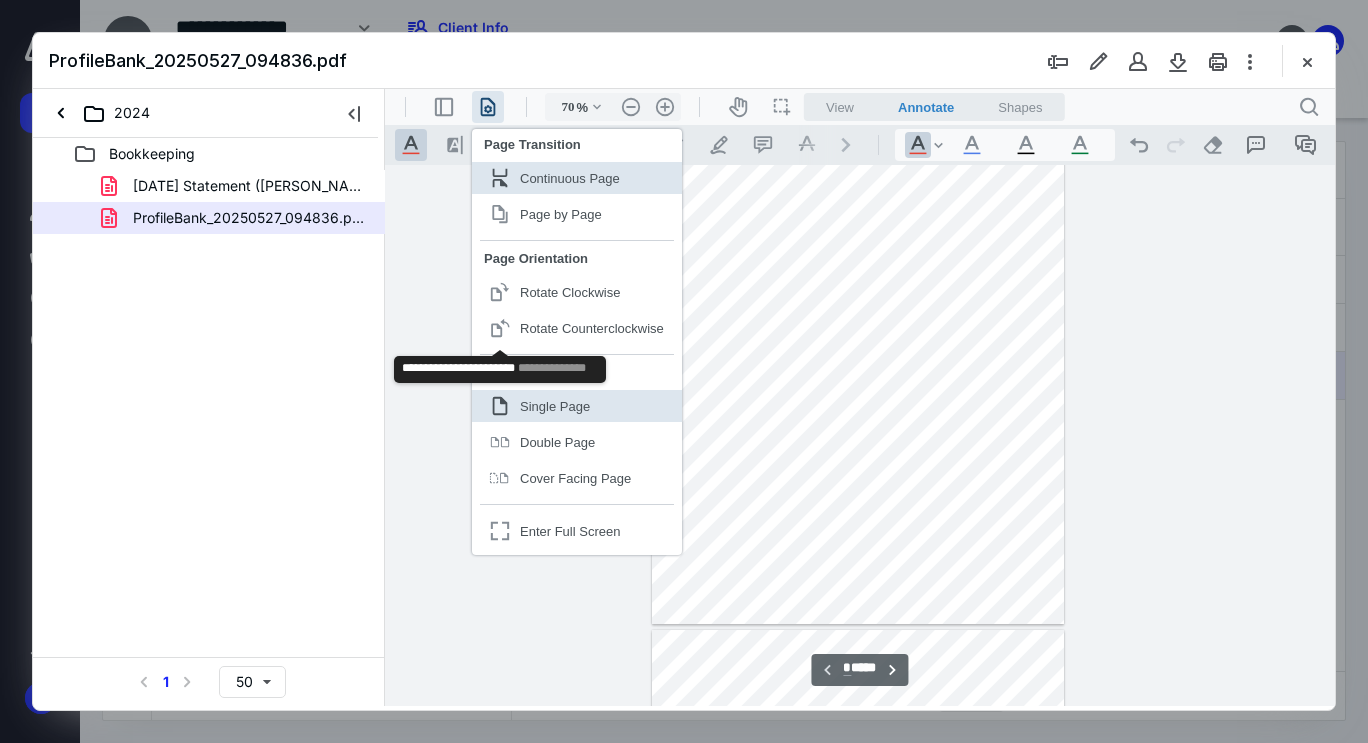 click on ".cls-1{fill:#abb0c4;} icon - header - page manipulation - page rotation - counterclockwise - line" at bounding box center (500, 328) 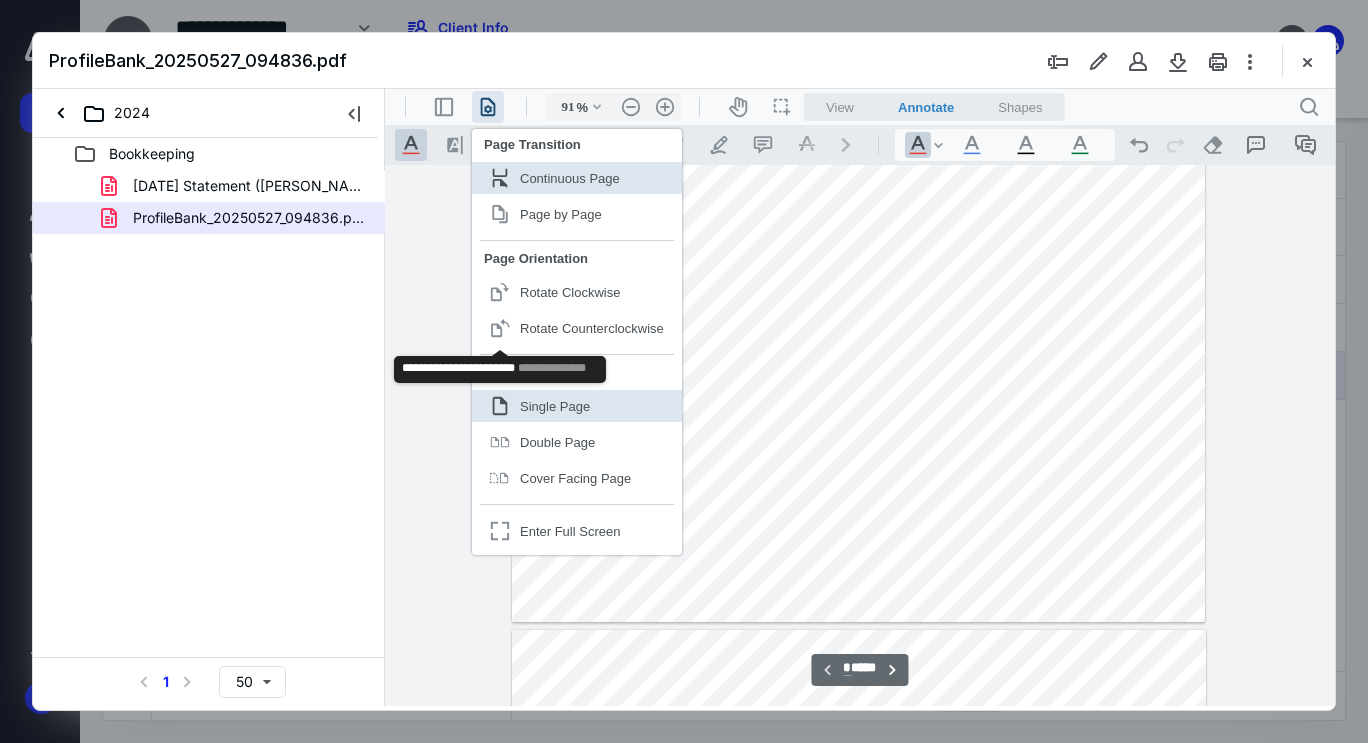 click on ".cls-1{fill:#abb0c4;} icon - header - page manipulation - page rotation - counterclockwise - line" at bounding box center [500, 328] 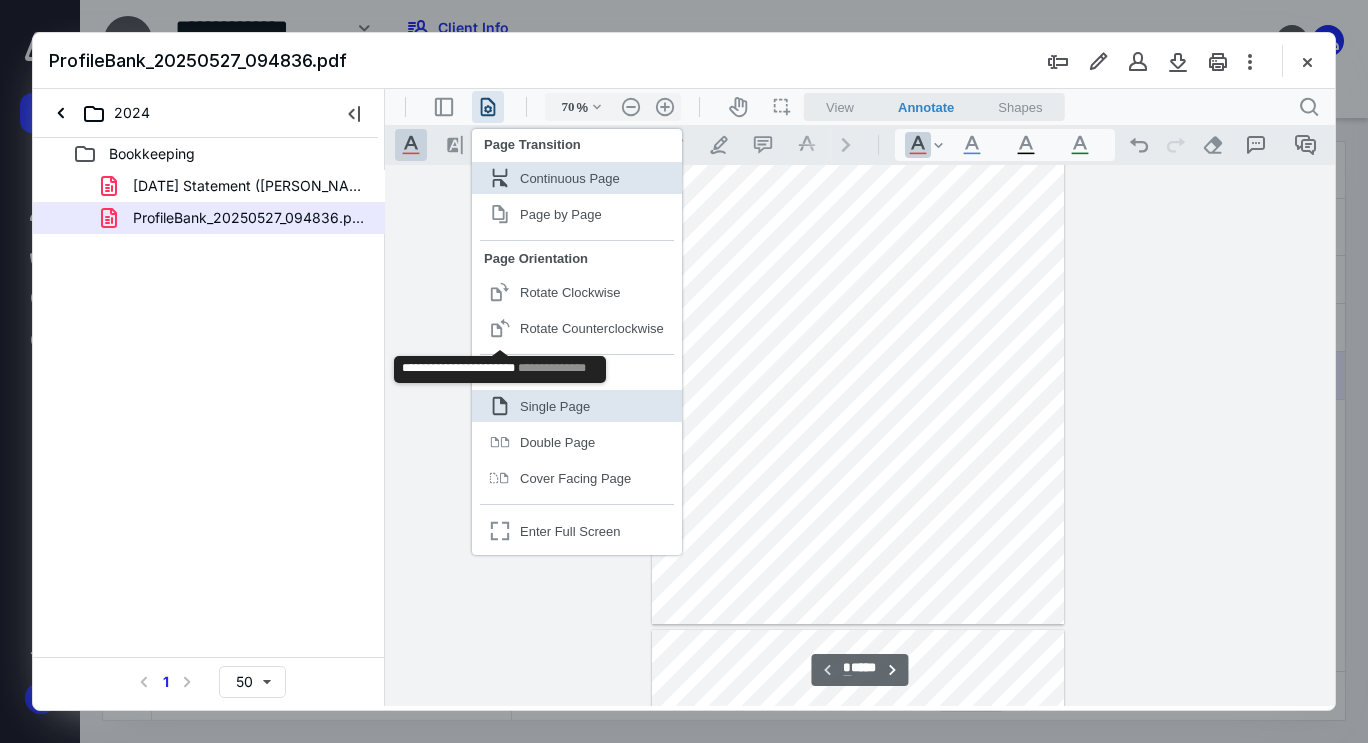 click on ".cls-1{fill:#abb0c4;} icon - header - page manipulation - page rotation - counterclockwise - line" at bounding box center [500, 328] 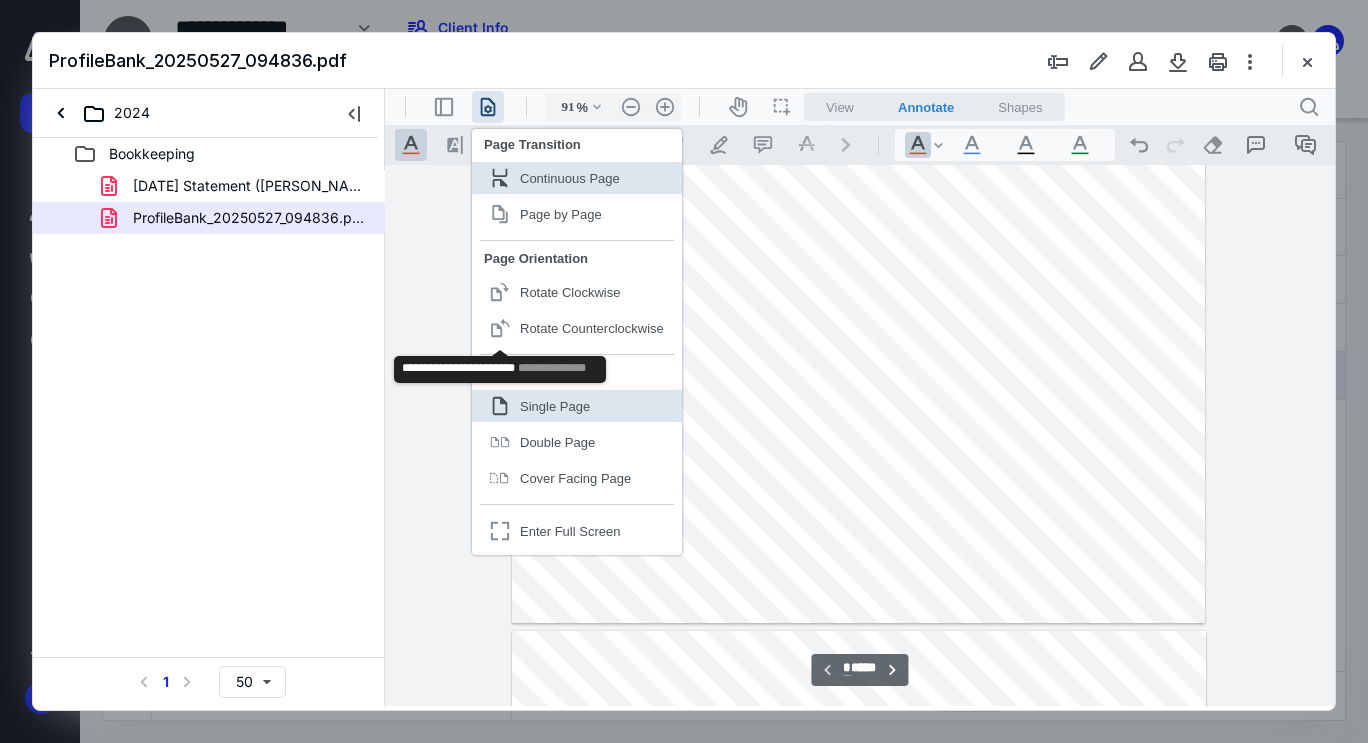 scroll, scrollTop: 80, scrollLeft: 0, axis: vertical 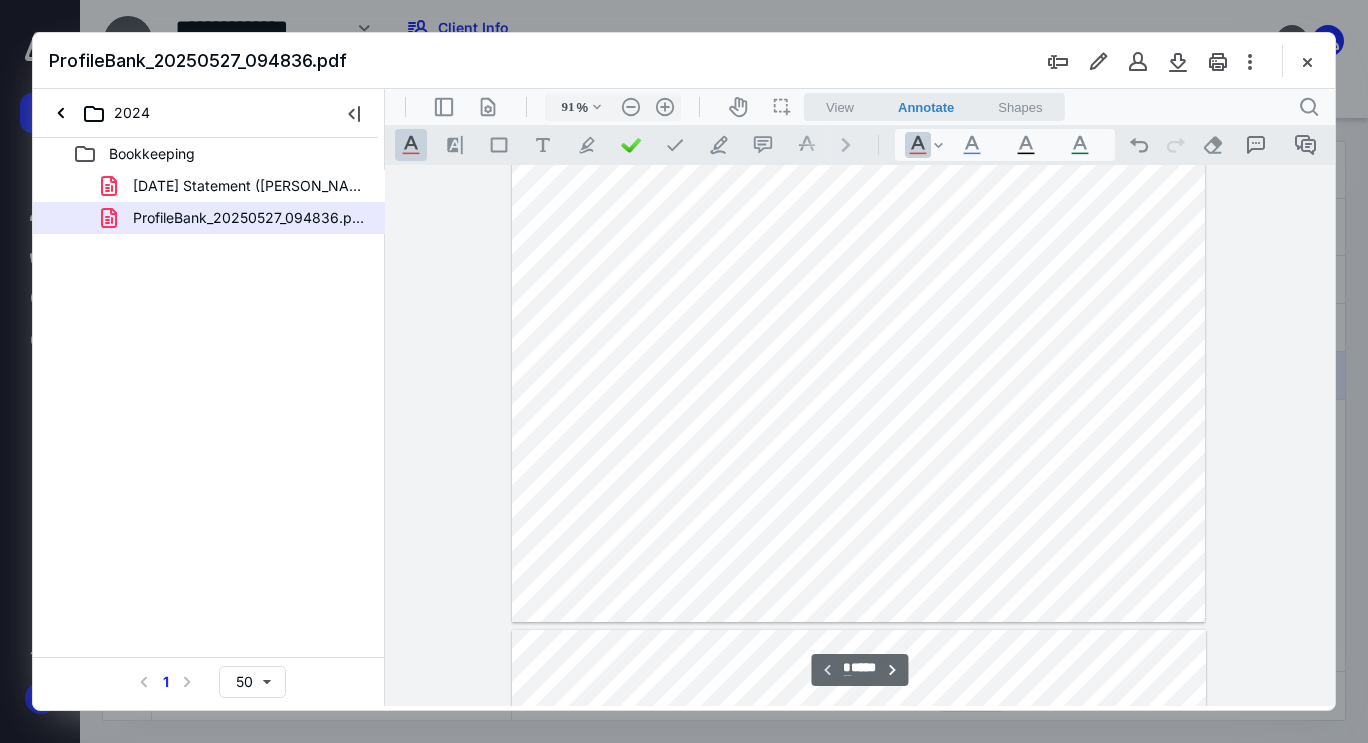 click on "**********" at bounding box center [860, 435] 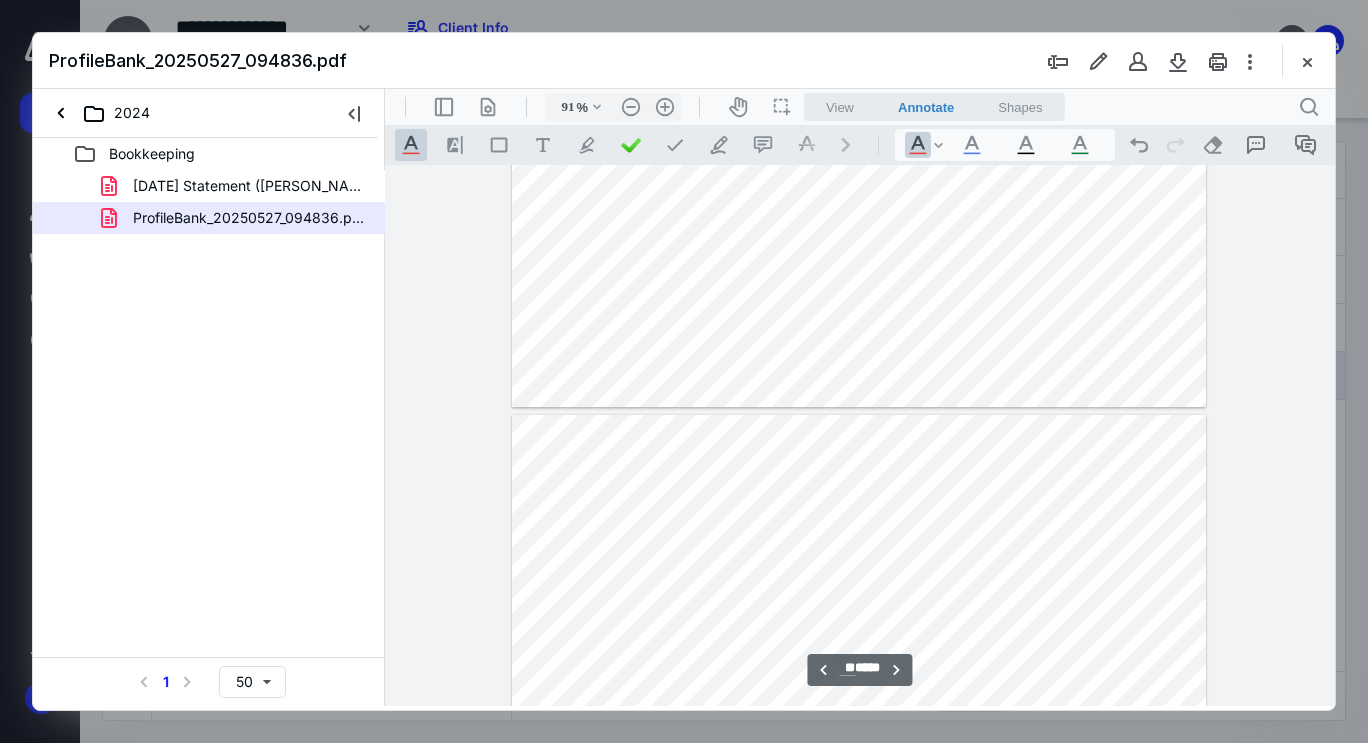 type on "**" 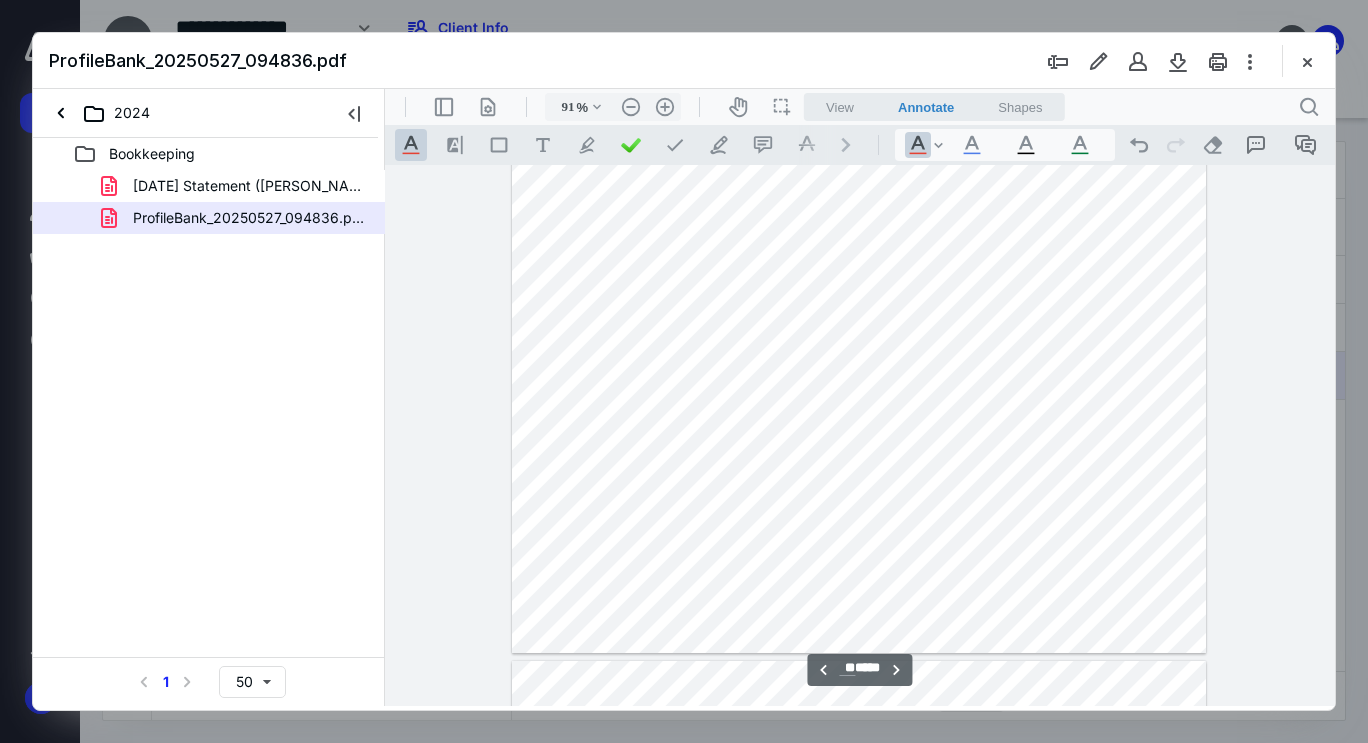 scroll, scrollTop: 16280, scrollLeft: 0, axis: vertical 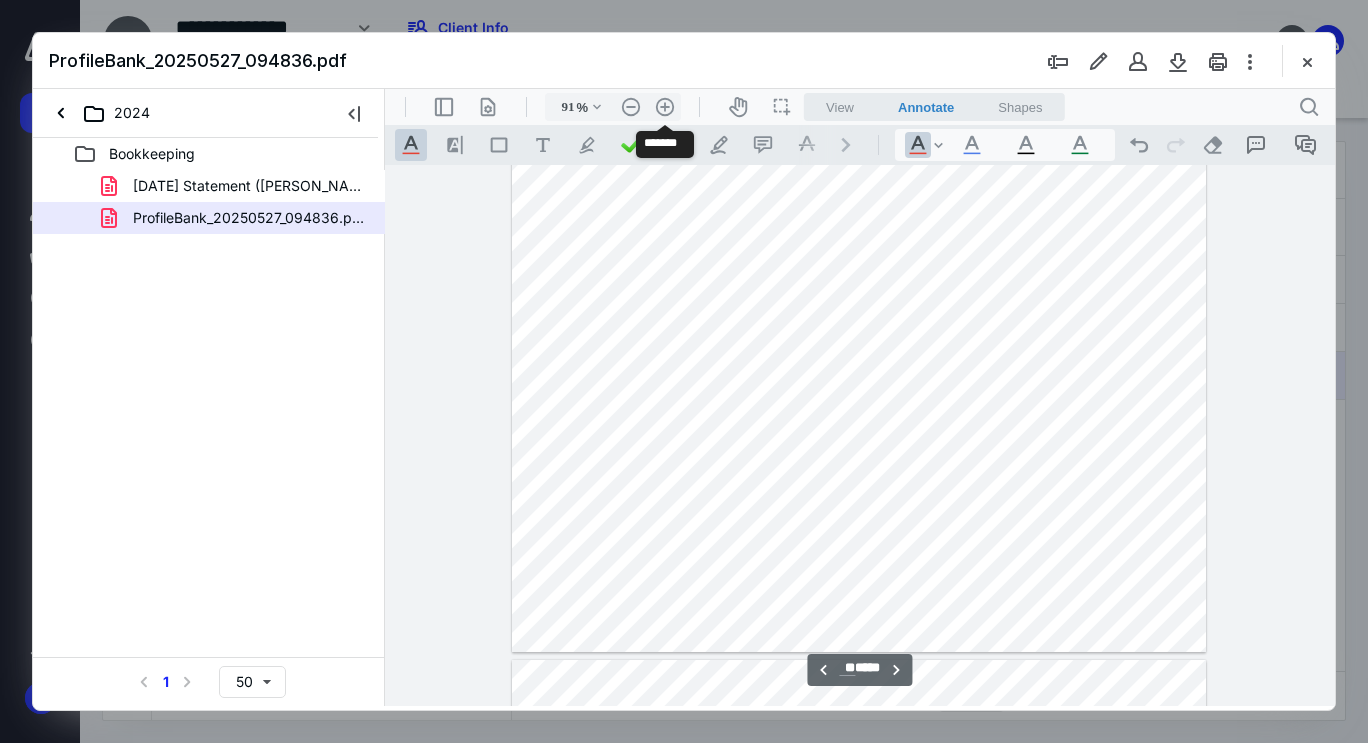 click on ".cls-1{fill:#abb0c4;} icon - header - zoom - in - line" at bounding box center [665, 107] 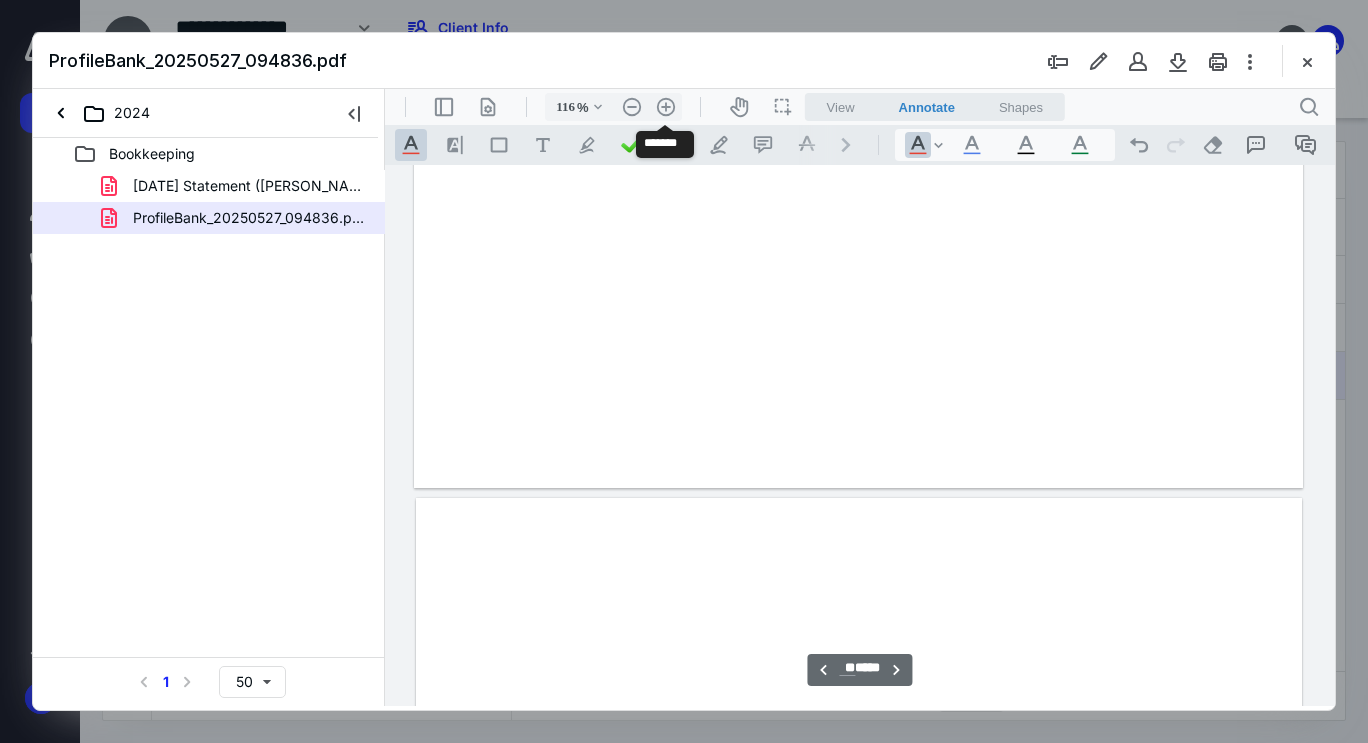 scroll, scrollTop: 20866, scrollLeft: 0, axis: vertical 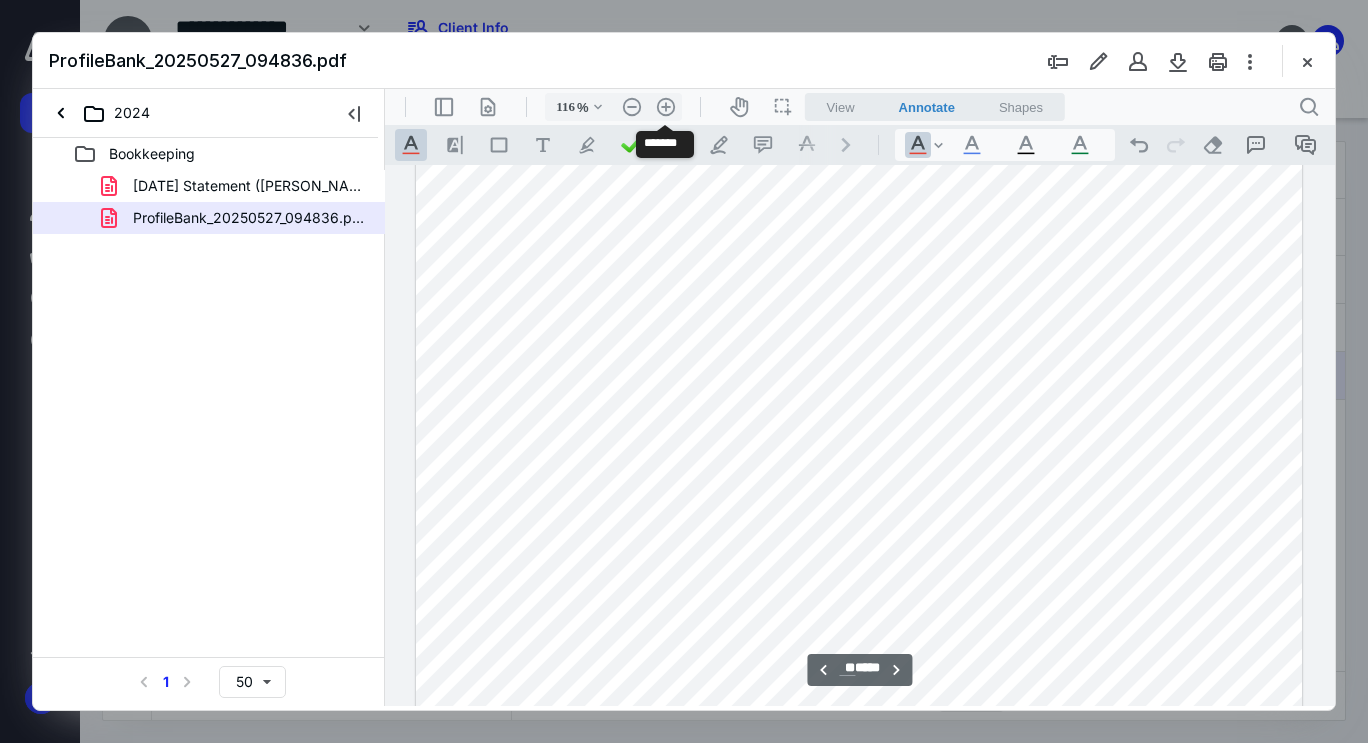 click on ".cls-1{fill:#abb0c4;} icon - header - zoom - in - line" at bounding box center (666, 107) 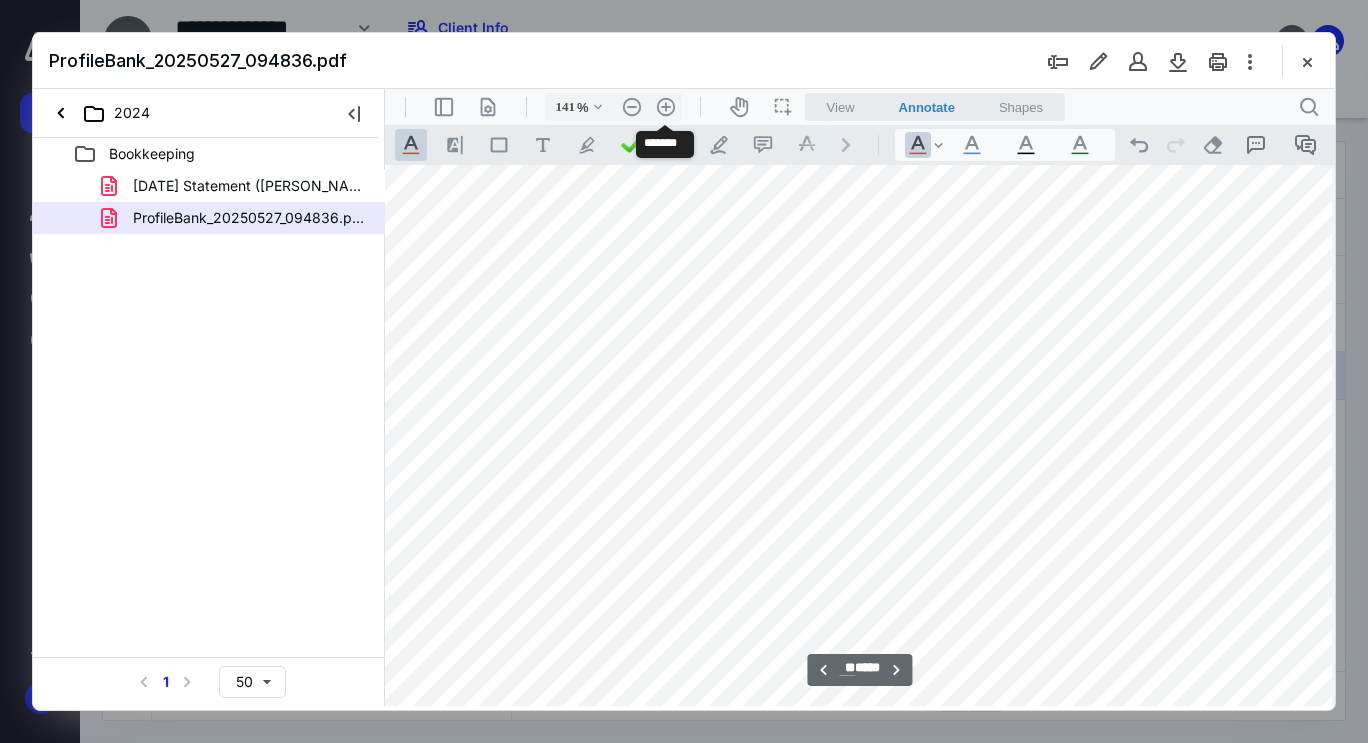 click on ".cls-1{fill:#abb0c4;} icon - header - zoom - in - line" at bounding box center (666, 107) 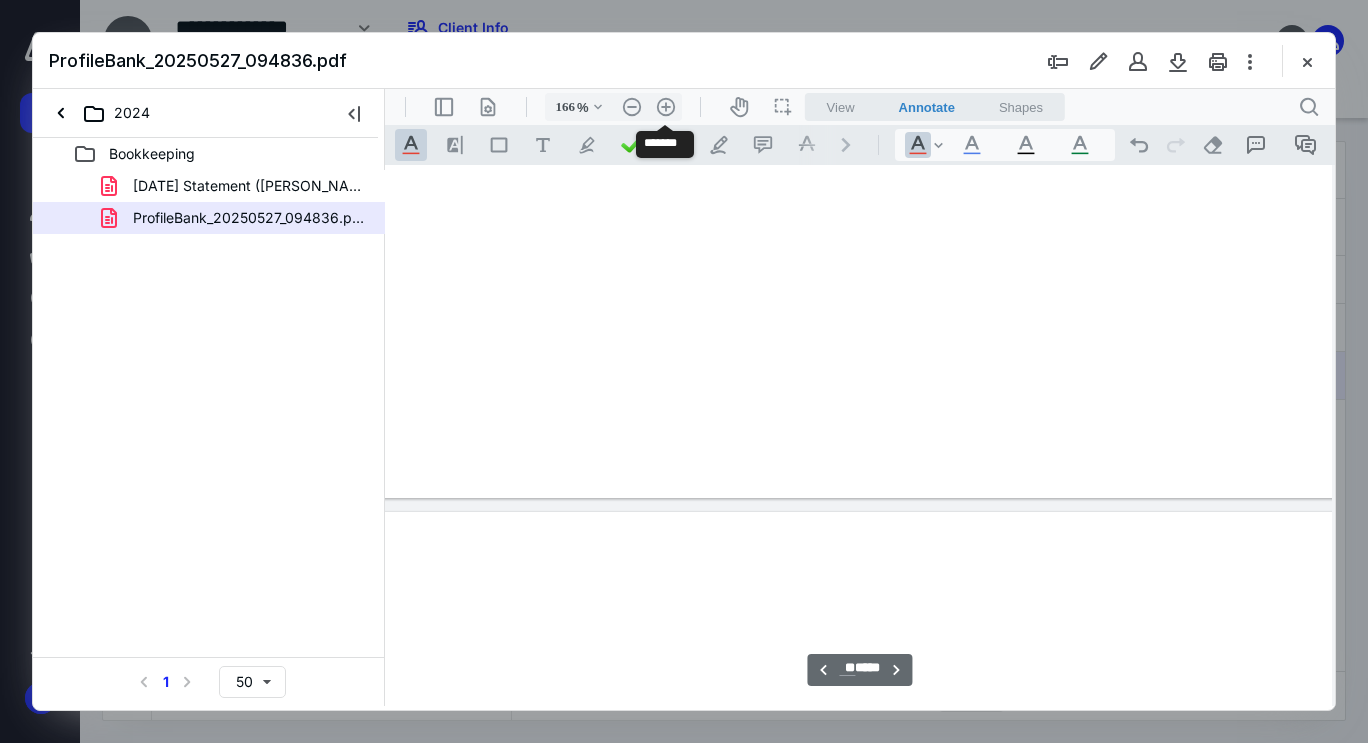 scroll, scrollTop: 30038, scrollLeft: 178, axis: both 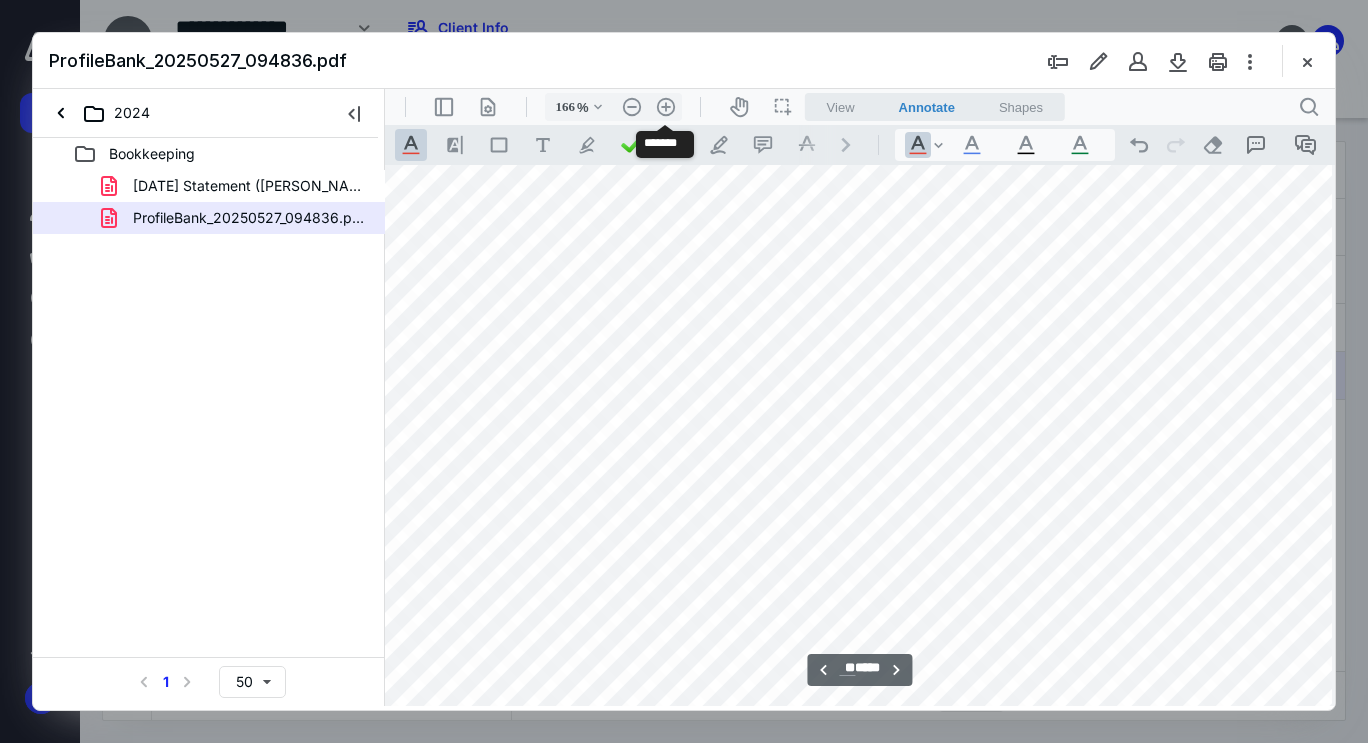 type 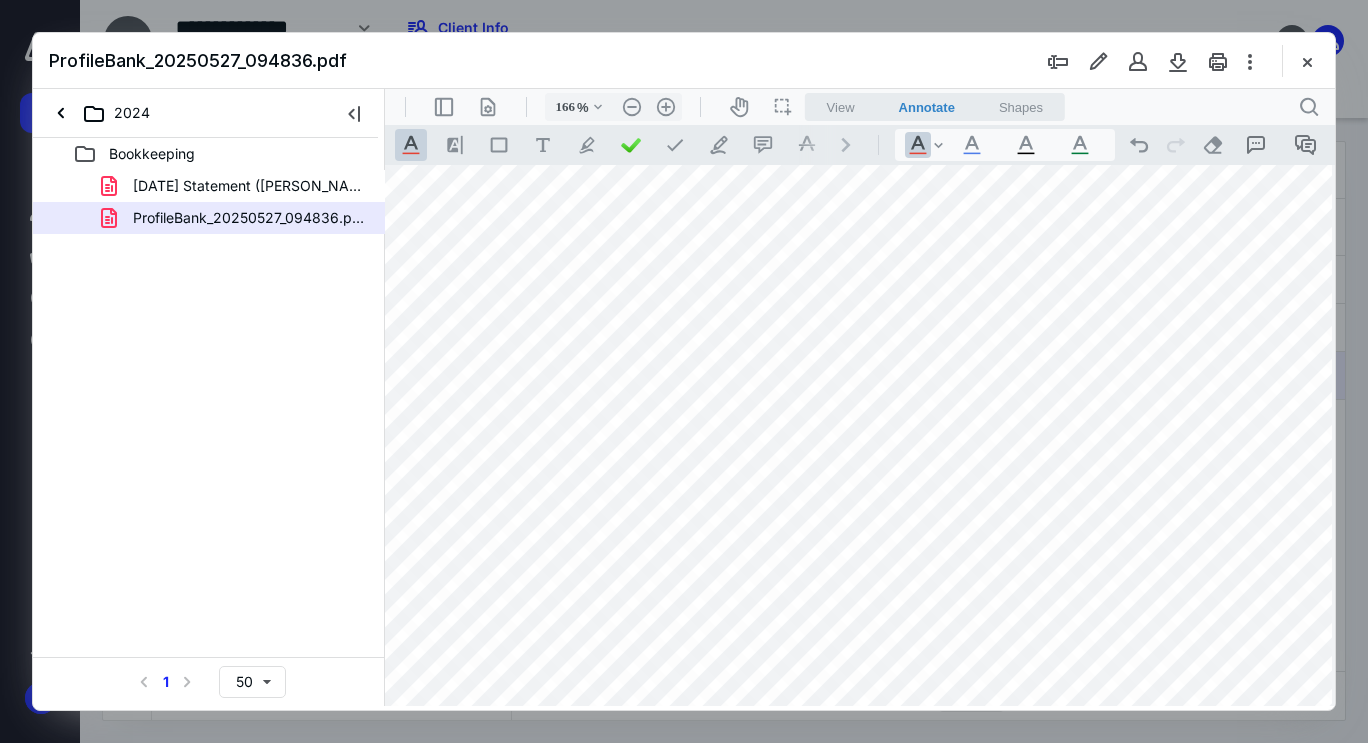 click at bounding box center (852, 383) 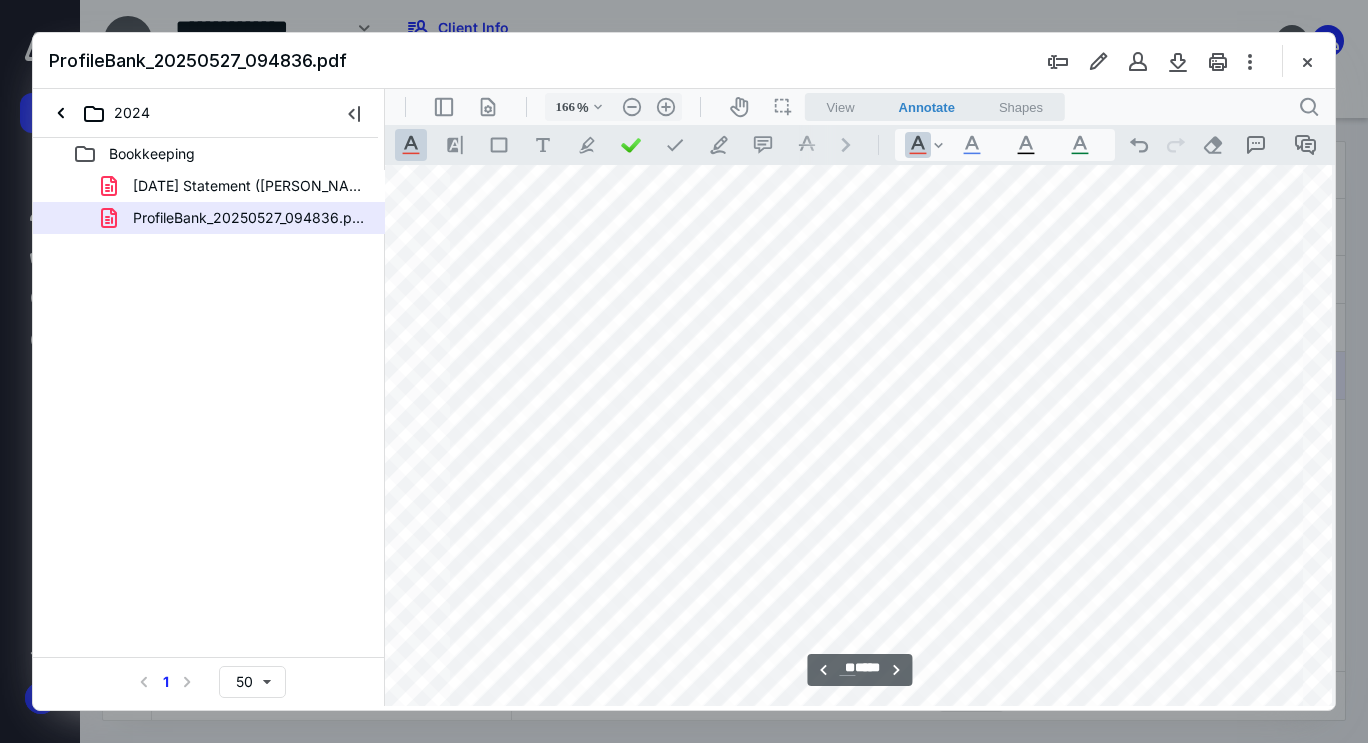 scroll, scrollTop: 30038, scrollLeft: 0, axis: vertical 